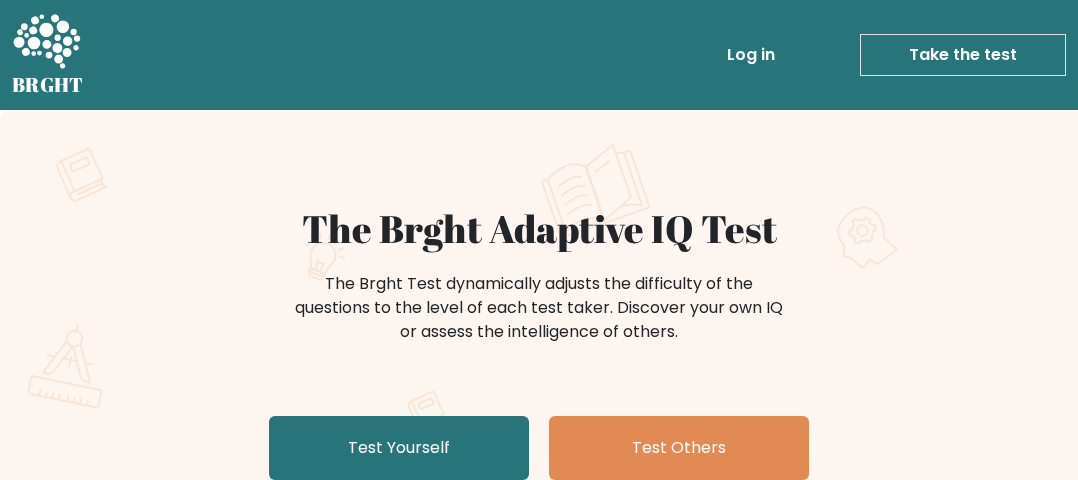 scroll, scrollTop: 300, scrollLeft: 0, axis: vertical 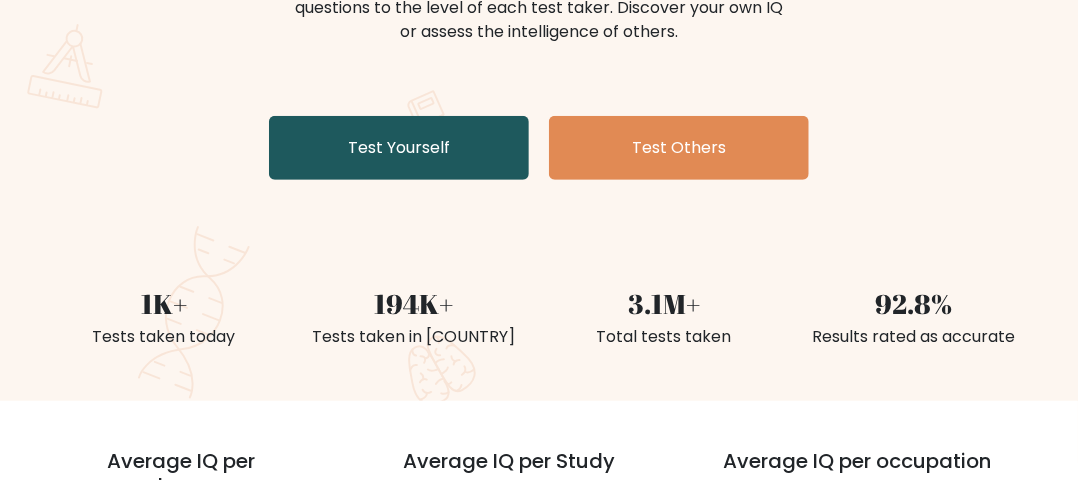 click on "Test Yourself" at bounding box center [399, 148] 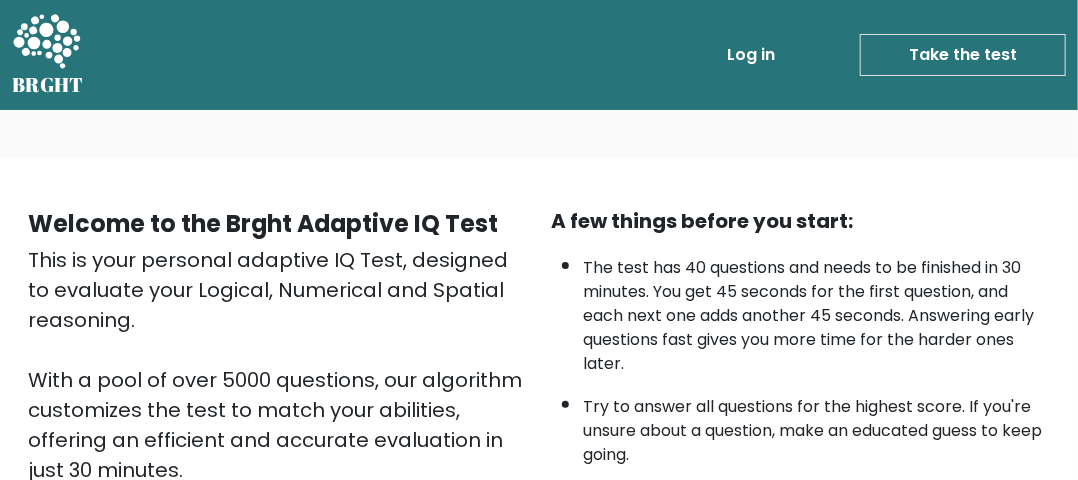 scroll, scrollTop: 525, scrollLeft: 0, axis: vertical 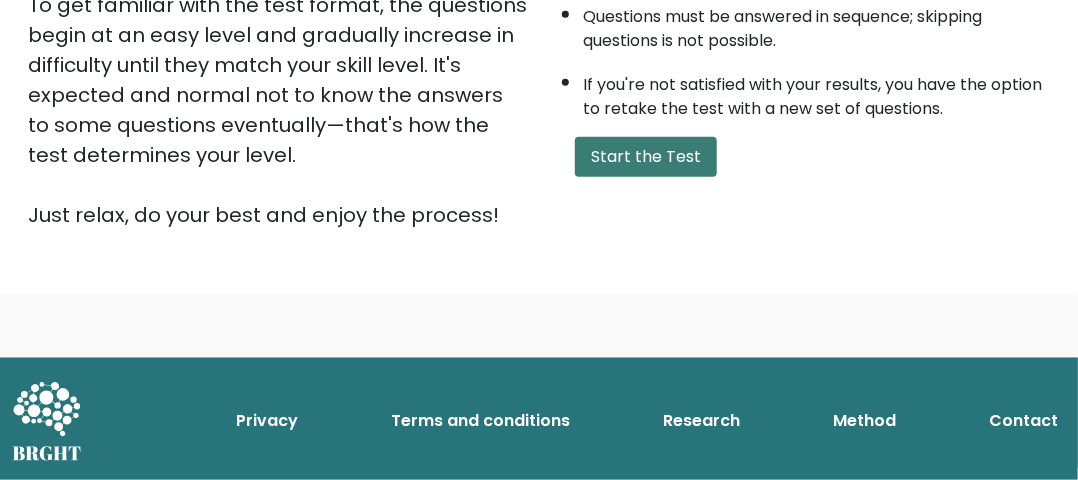 click on "Start the Test" at bounding box center (646, 157) 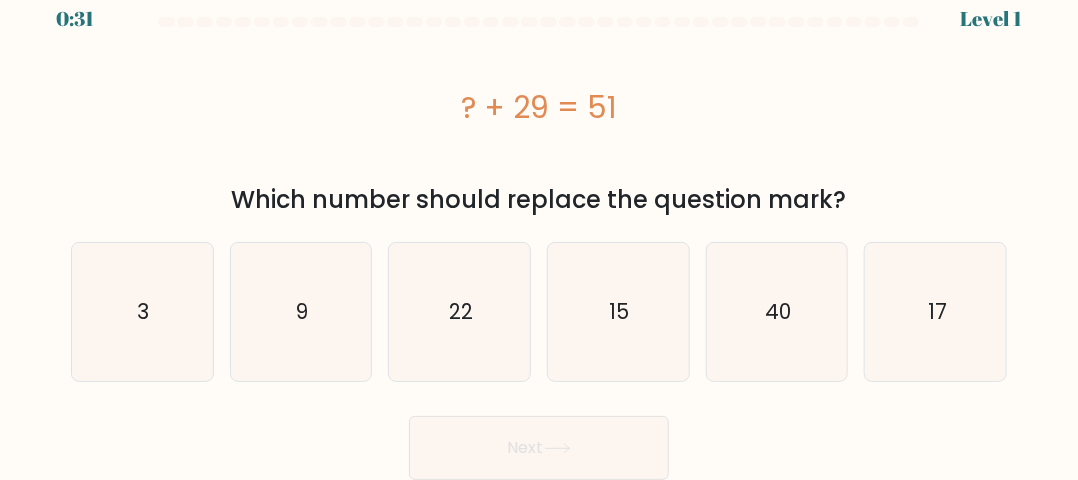 scroll, scrollTop: 0, scrollLeft: 0, axis: both 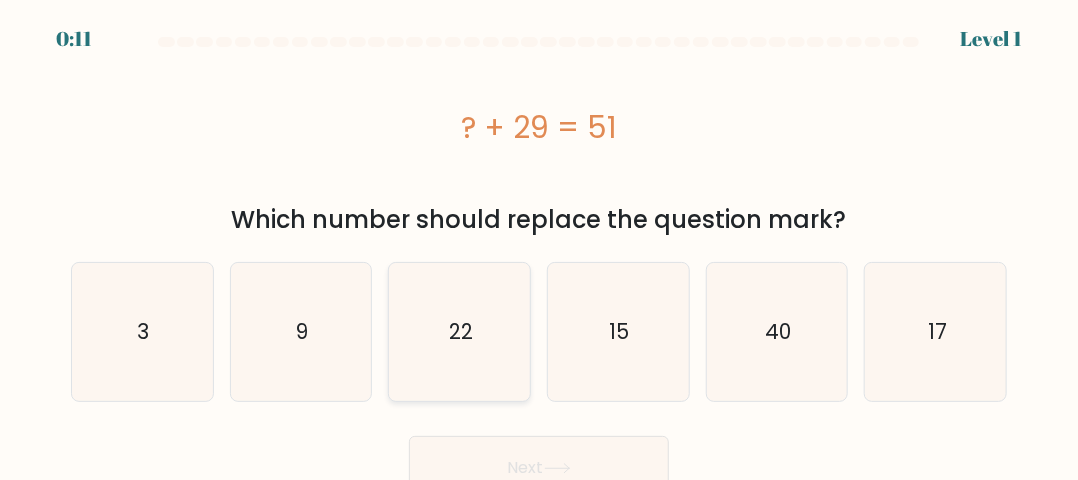 click on "22" at bounding box center (460, 332) 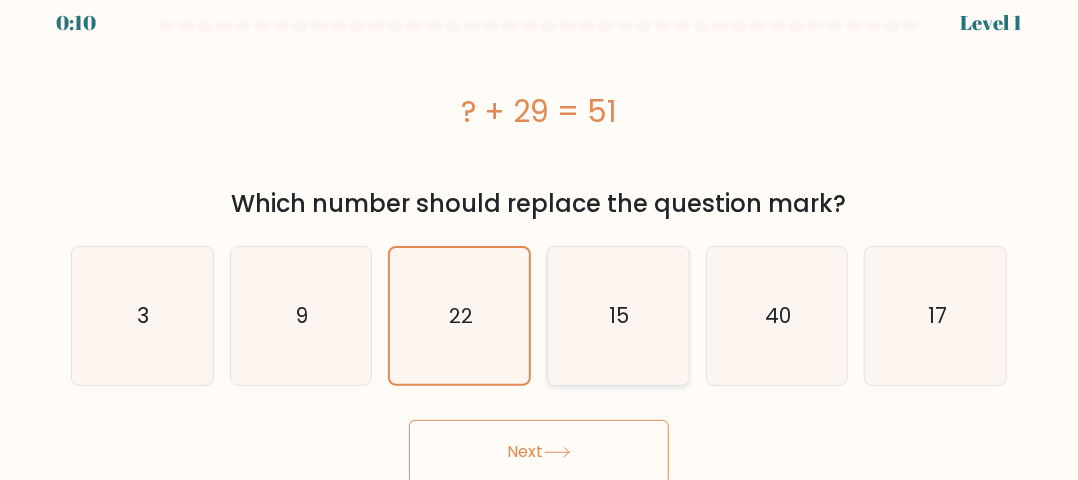 scroll, scrollTop: 20, scrollLeft: 0, axis: vertical 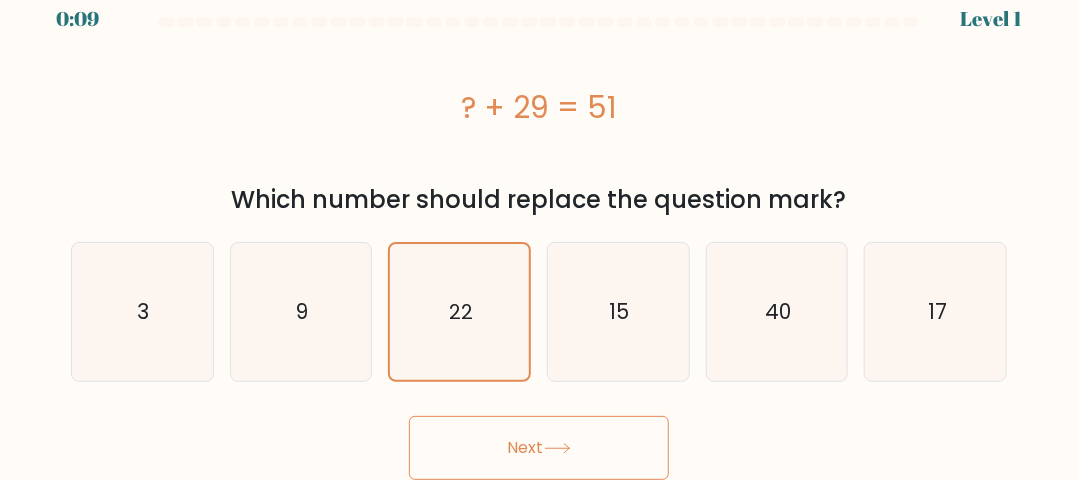 click at bounding box center (557, 448) 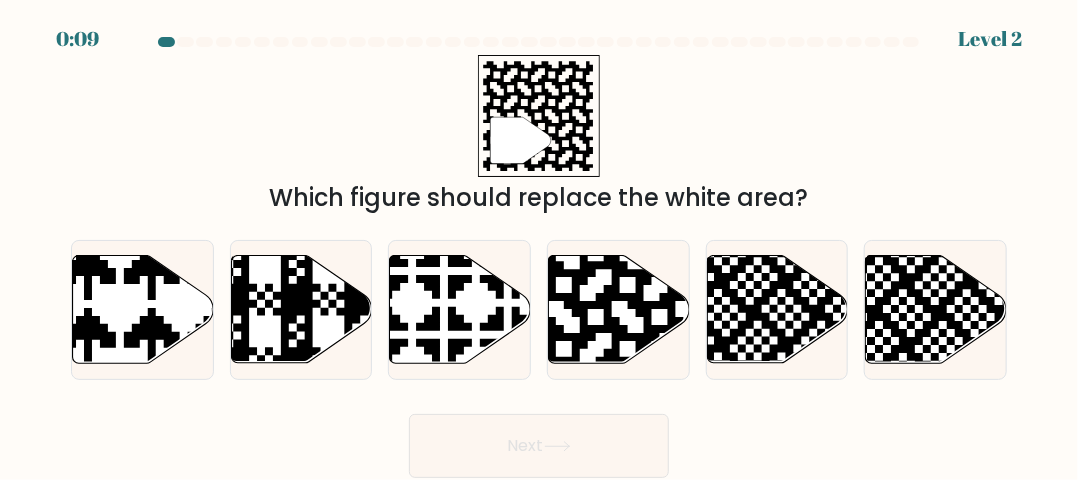 scroll, scrollTop: 0, scrollLeft: 0, axis: both 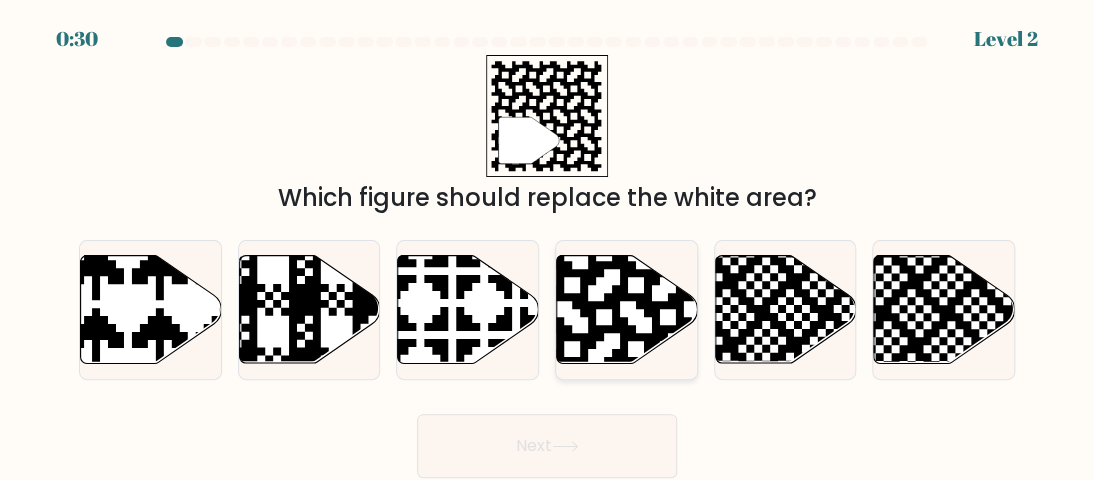 click at bounding box center [667, 253] 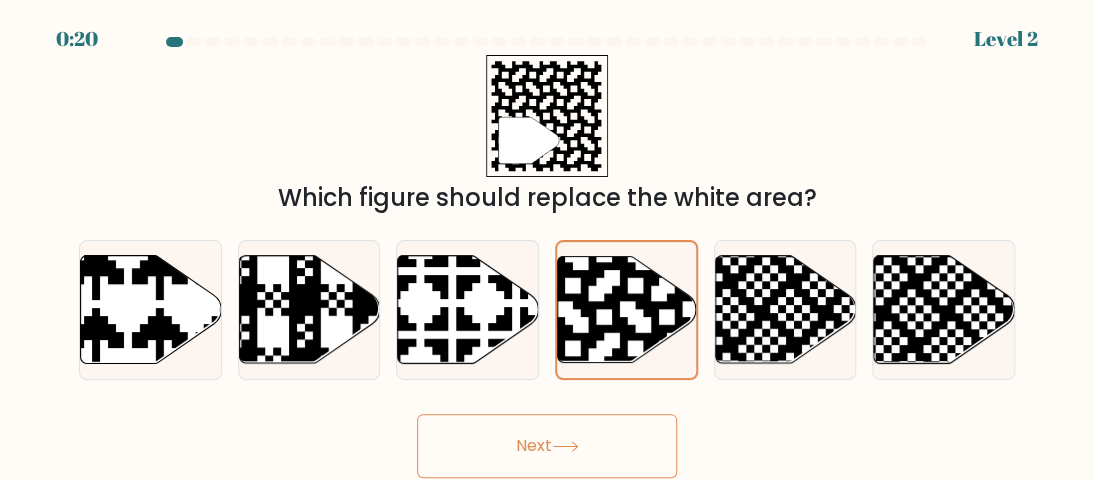 click on "Next" at bounding box center (547, 446) 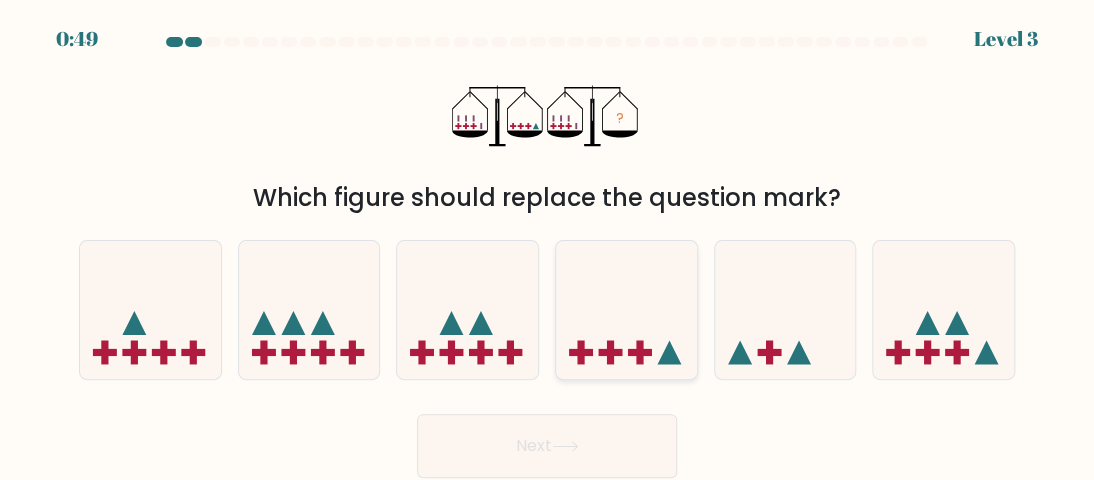 click at bounding box center (626, 310) 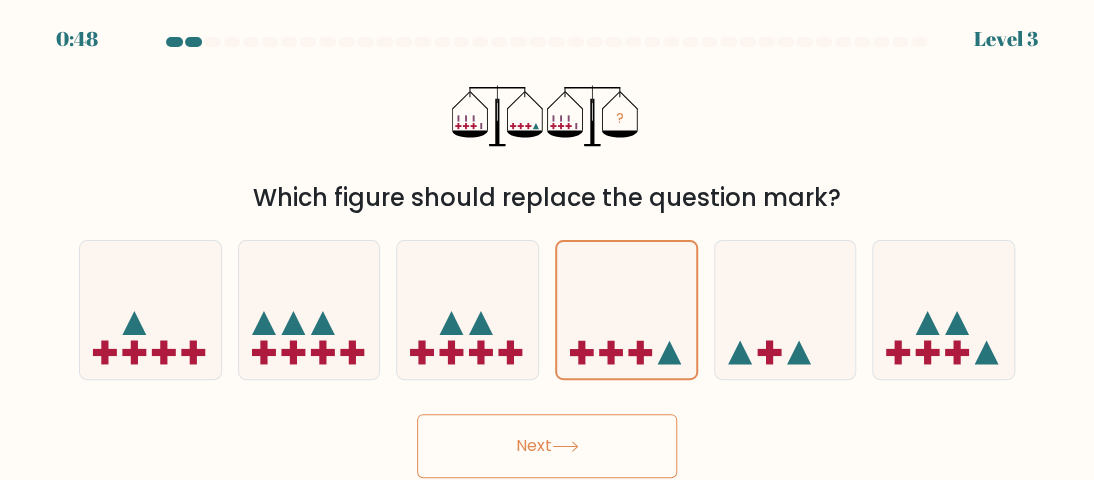 click at bounding box center [565, 446] 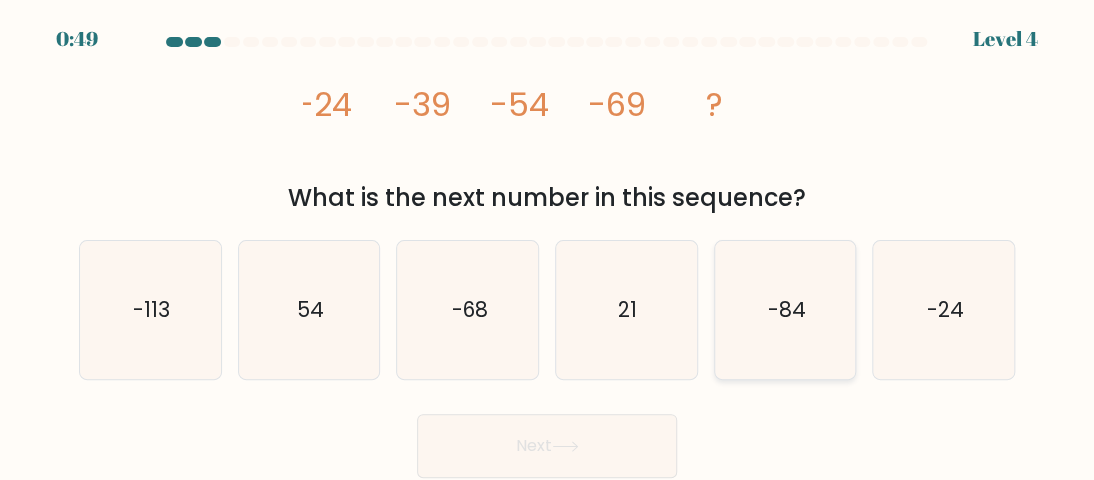click on "-84" at bounding box center [786, 309] 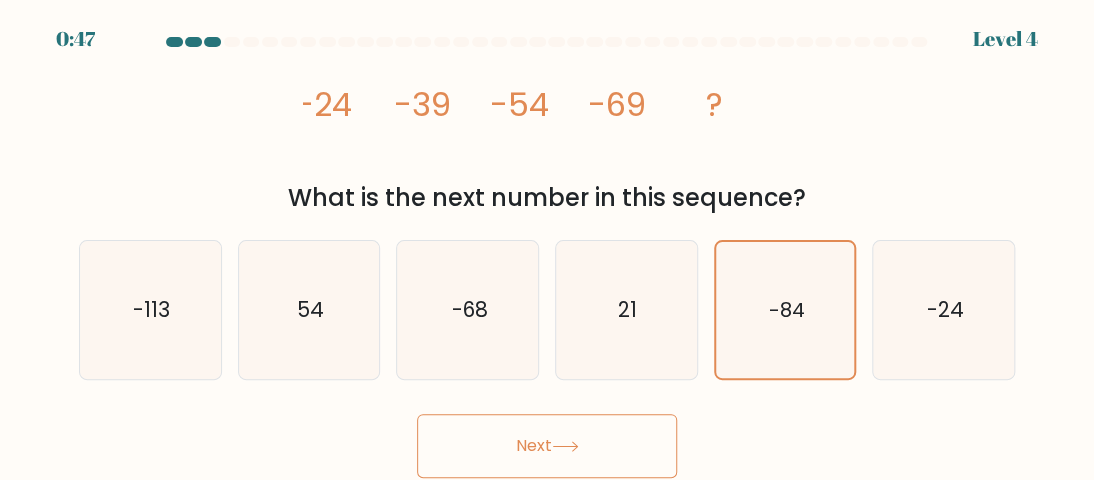click on "Next" at bounding box center [547, 446] 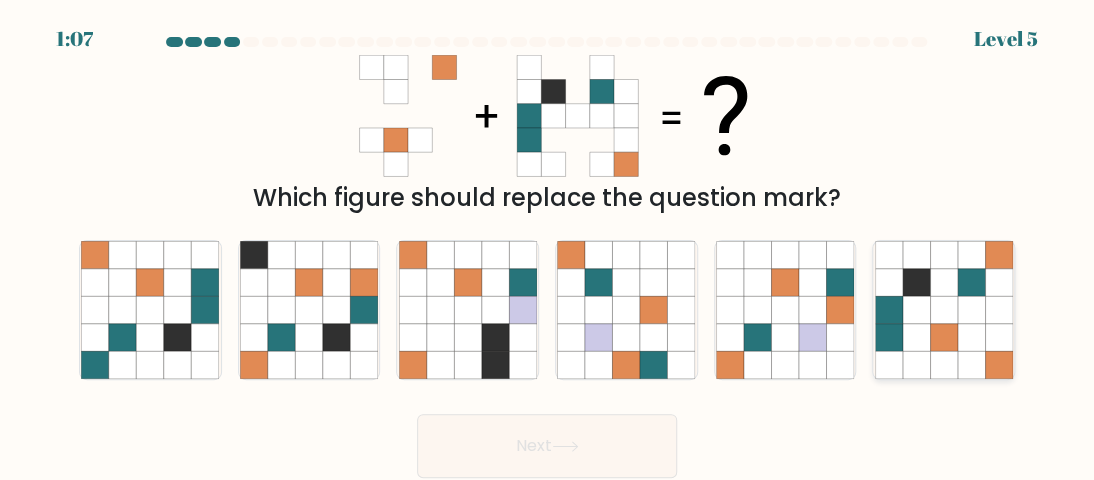 click at bounding box center (998, 309) 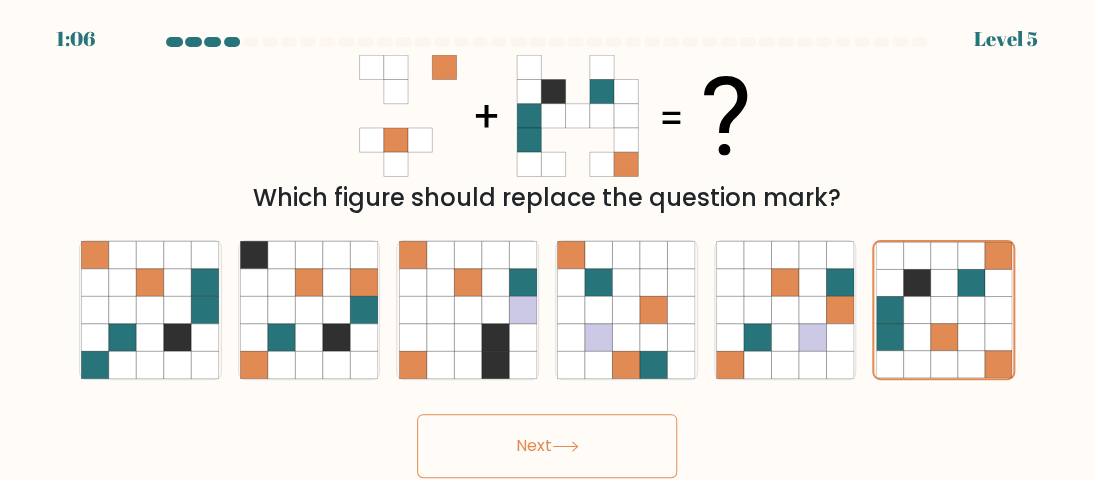 click on "Next" at bounding box center [547, 446] 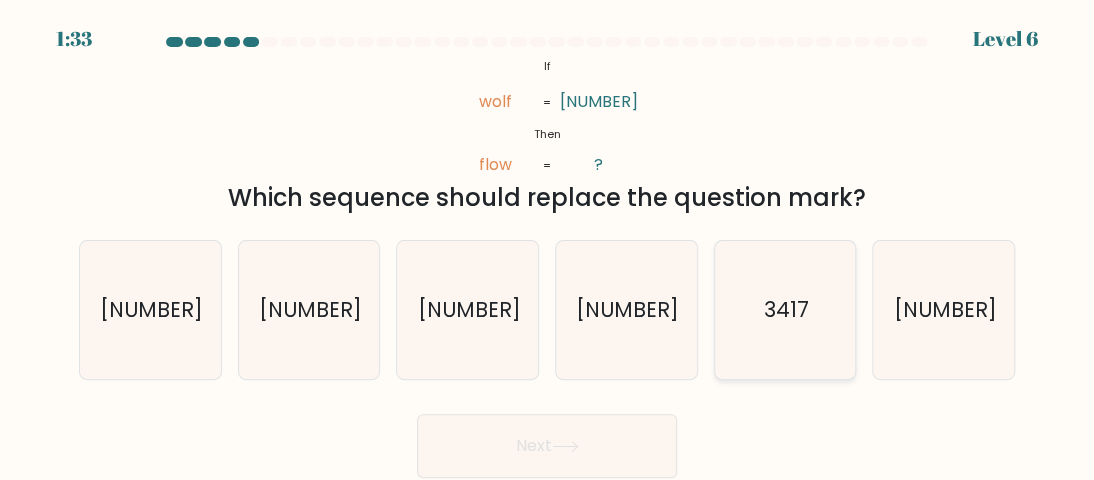 click on "3417" at bounding box center [786, 309] 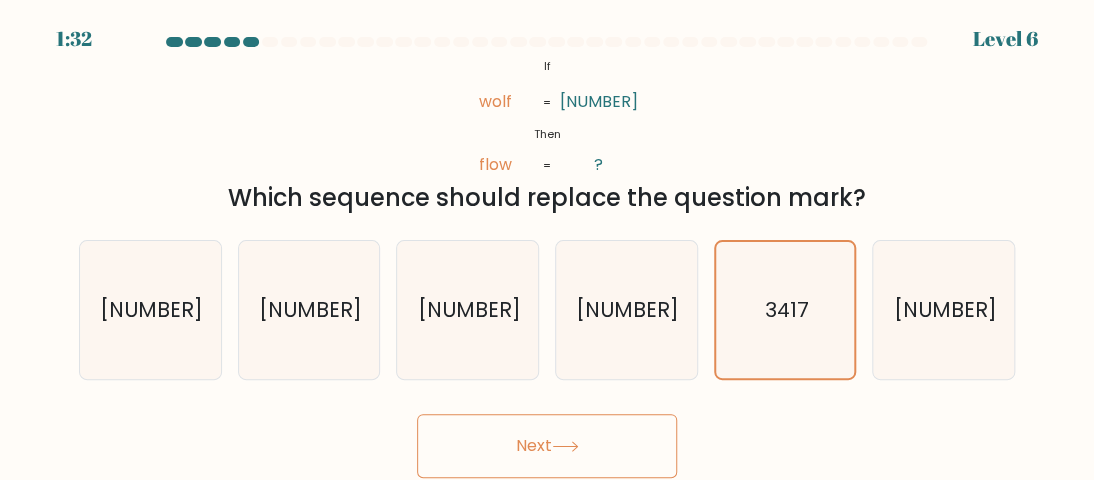 click at bounding box center [565, 446] 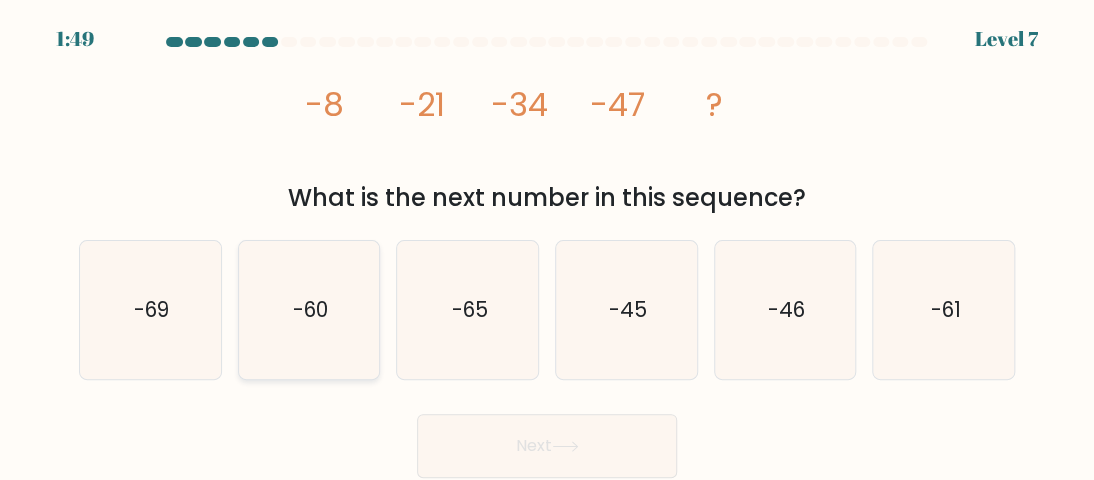 click on "-60" at bounding box center [310, 309] 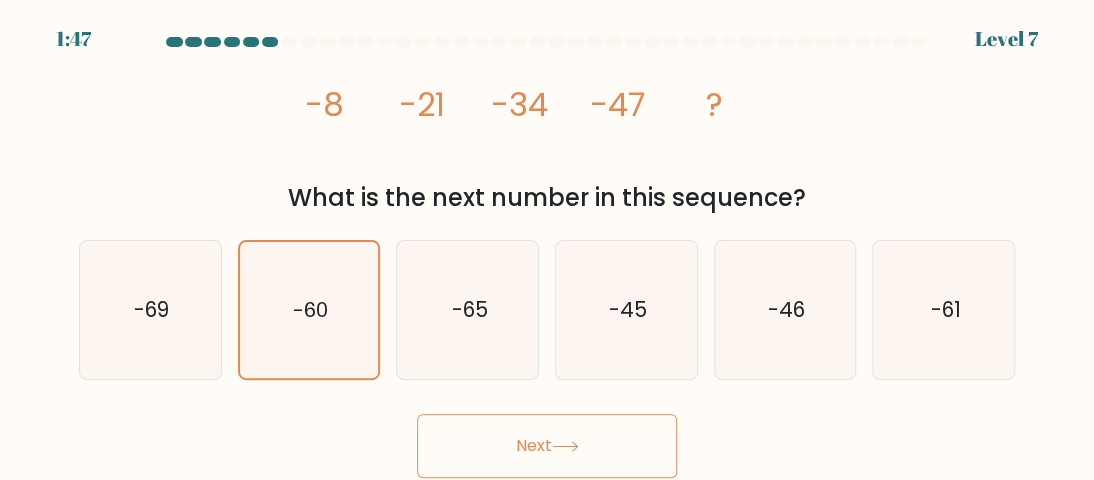 click on "Next" at bounding box center [547, 446] 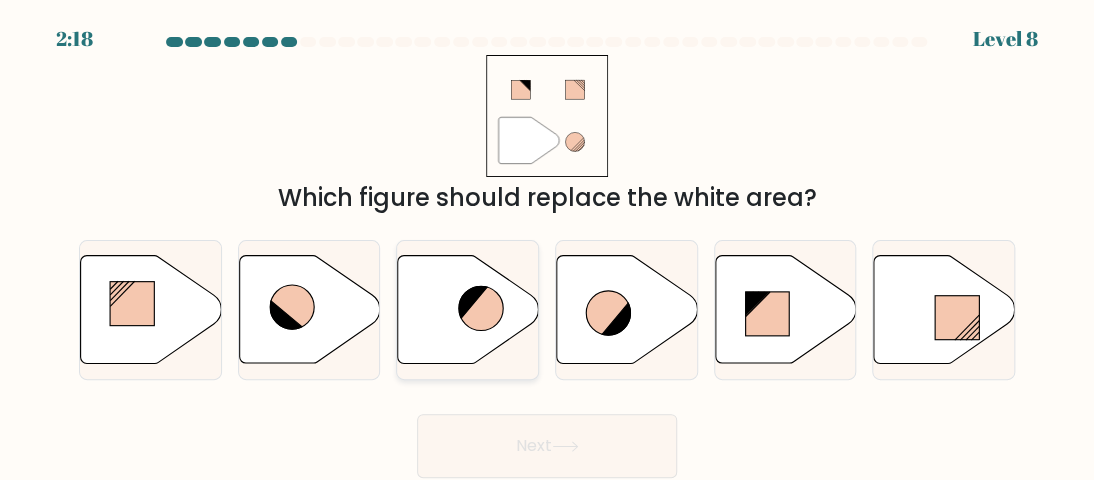 click at bounding box center (468, 310) 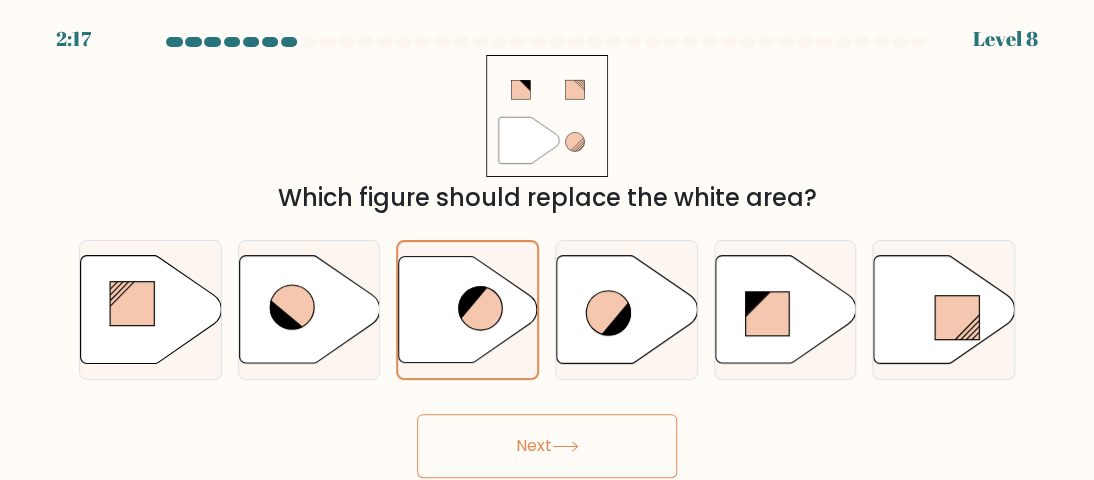 click on "Next" at bounding box center [547, 446] 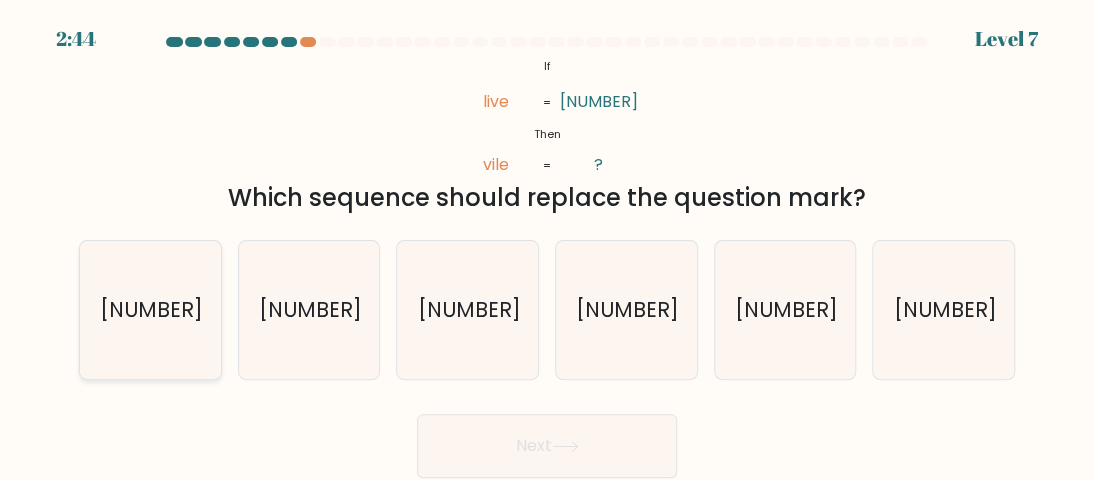 click on "3920" at bounding box center [151, 309] 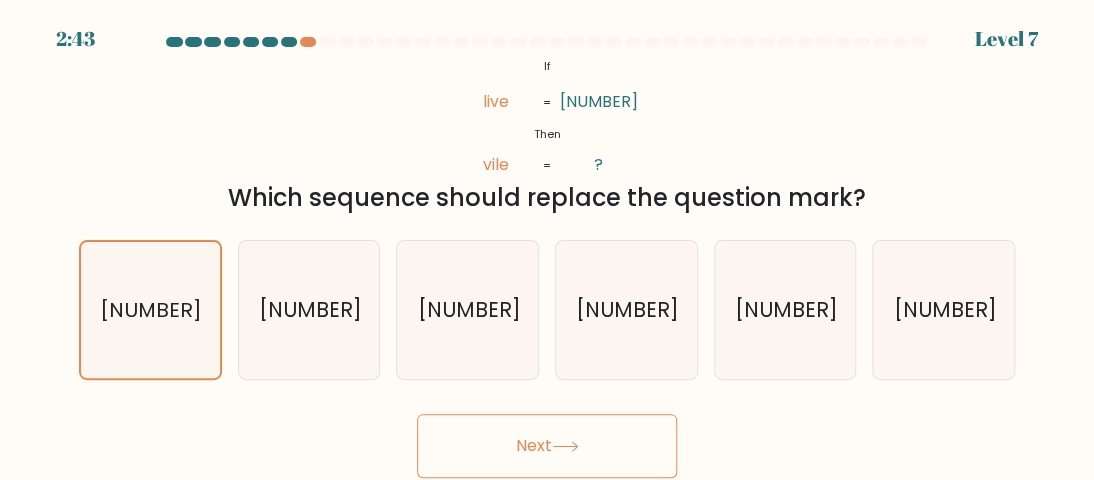 click at bounding box center [565, 446] 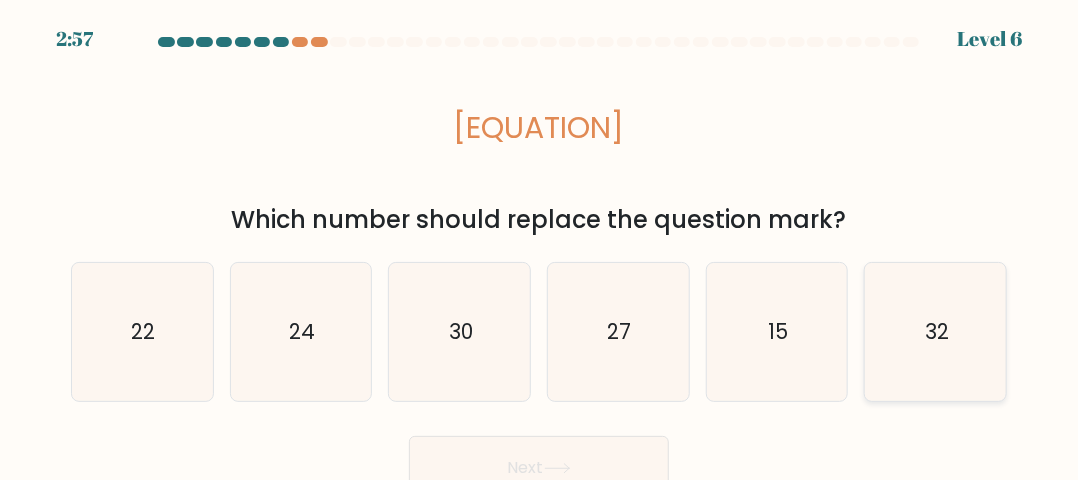 click on "32" at bounding box center [936, 332] 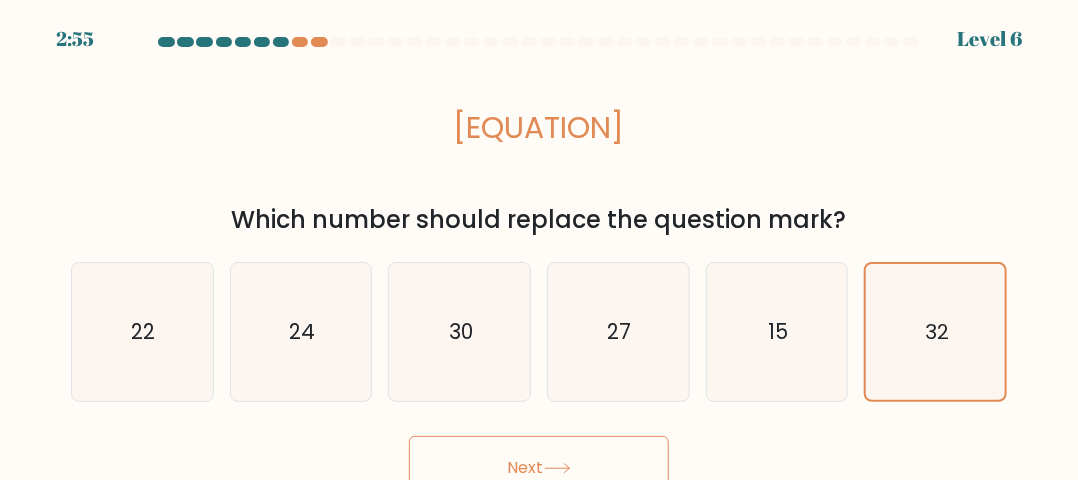 click on "Next" at bounding box center (539, 468) 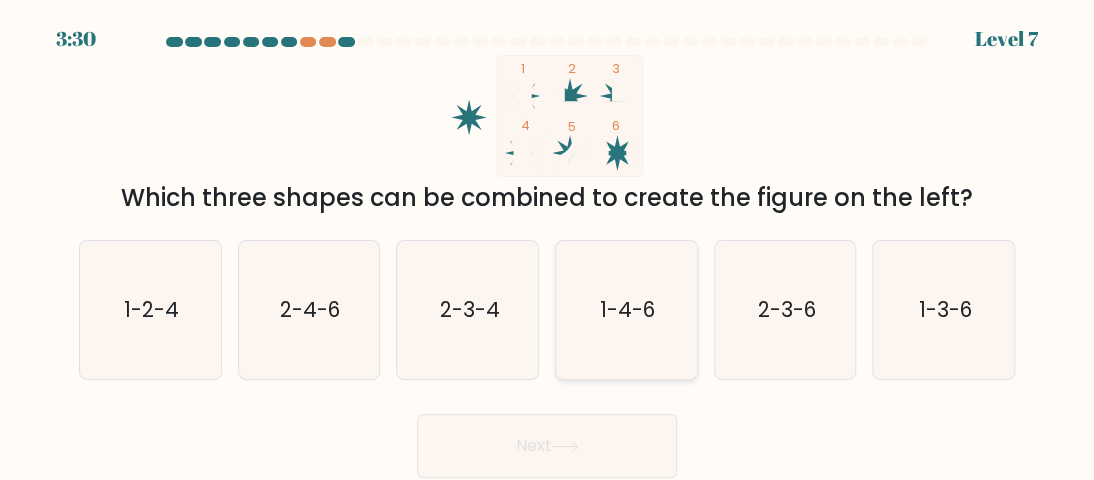 click on "1-4-6" at bounding box center [627, 309] 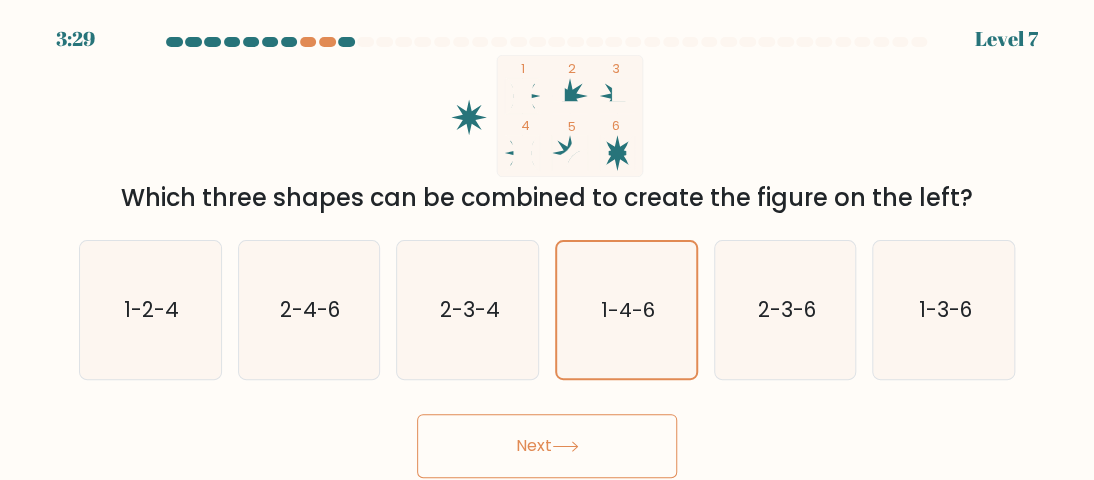 click on "Next" at bounding box center [547, 446] 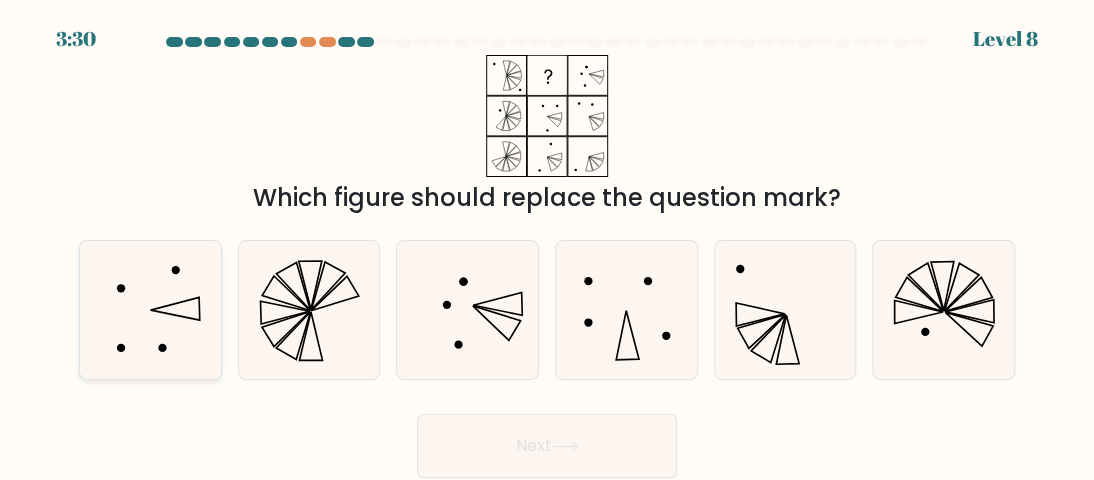 click at bounding box center [150, 310] 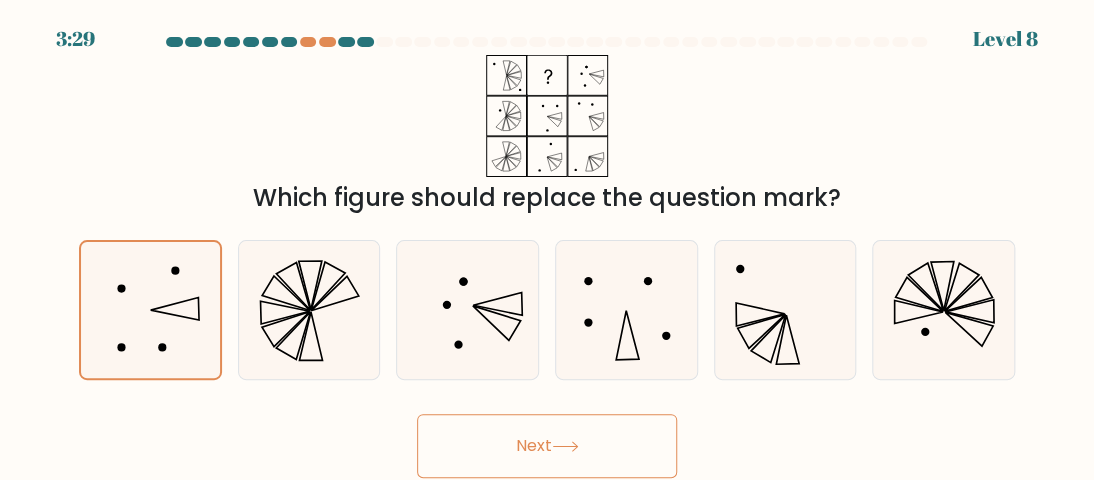 click on "Next" at bounding box center (547, 446) 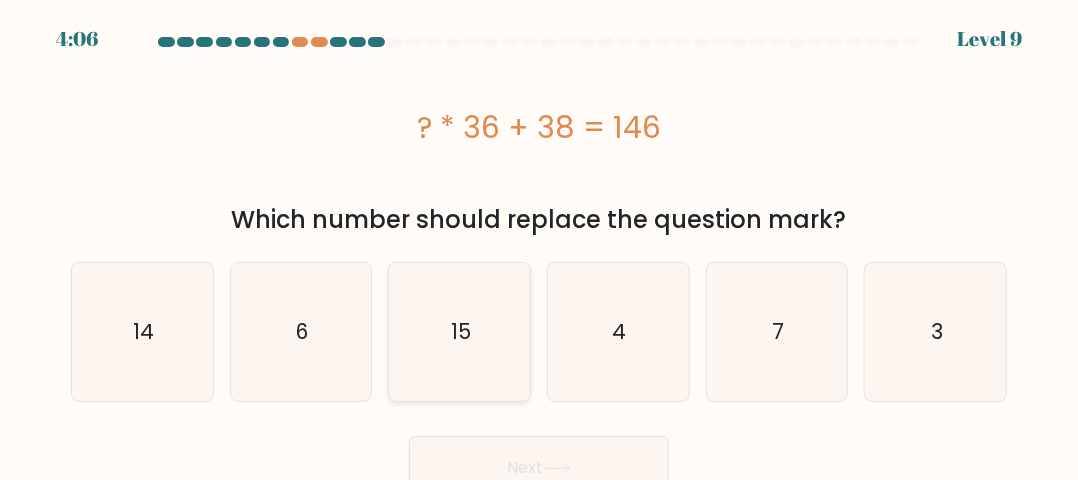 scroll, scrollTop: 20, scrollLeft: 0, axis: vertical 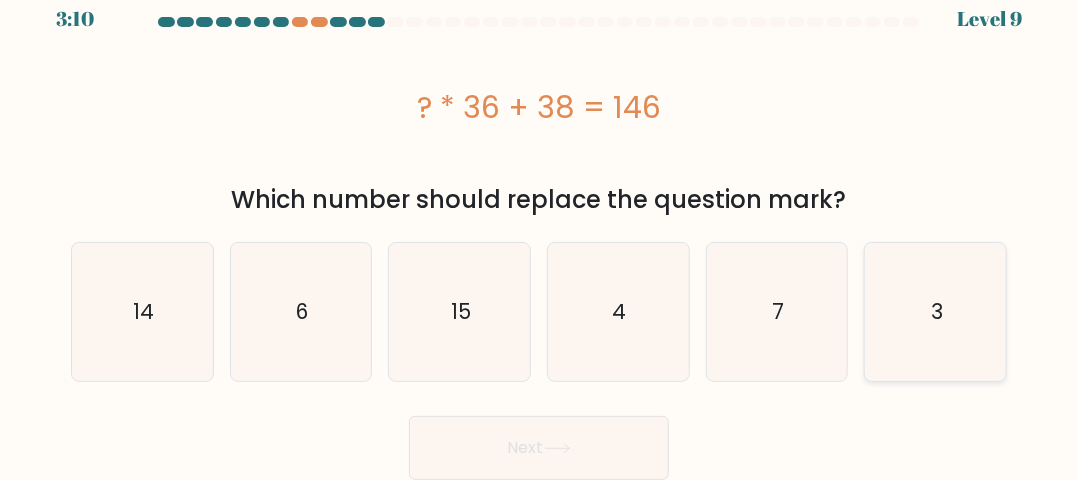 click on "3" at bounding box center (936, 312) 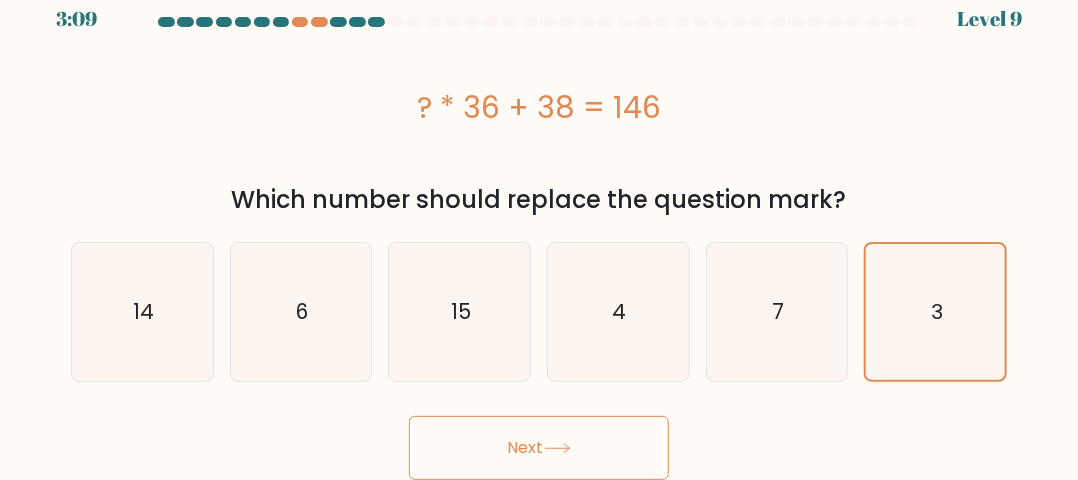 click on "Next" at bounding box center [539, 448] 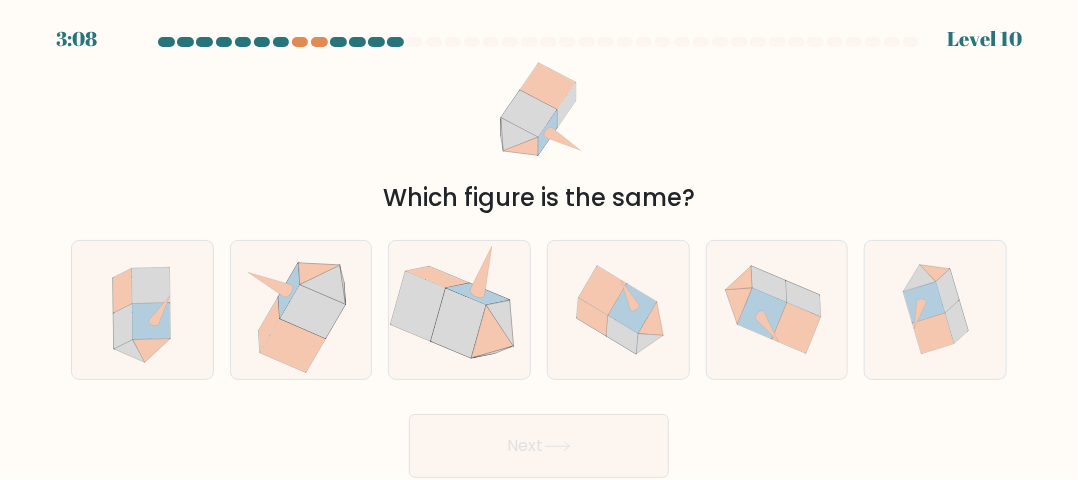 scroll, scrollTop: 0, scrollLeft: 0, axis: both 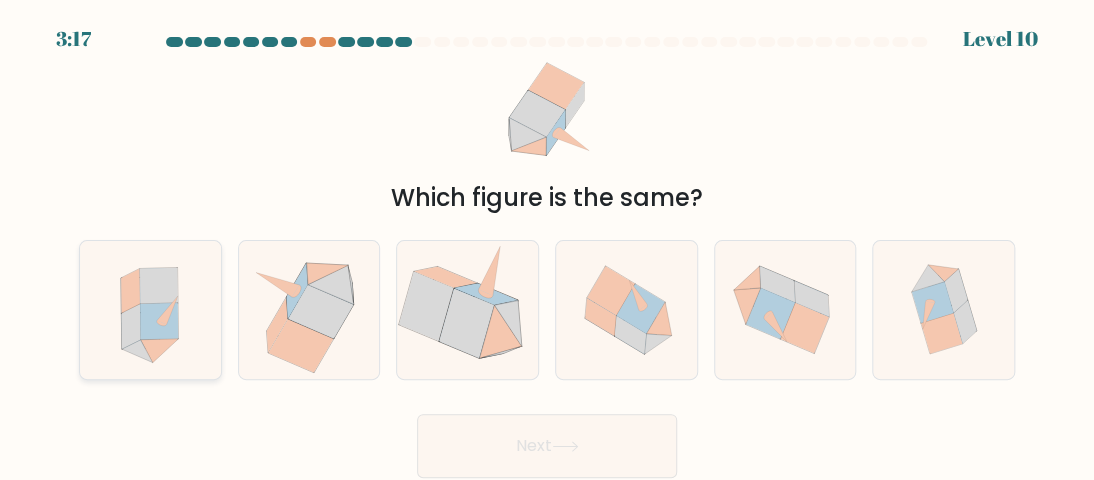 click at bounding box center (160, 321) 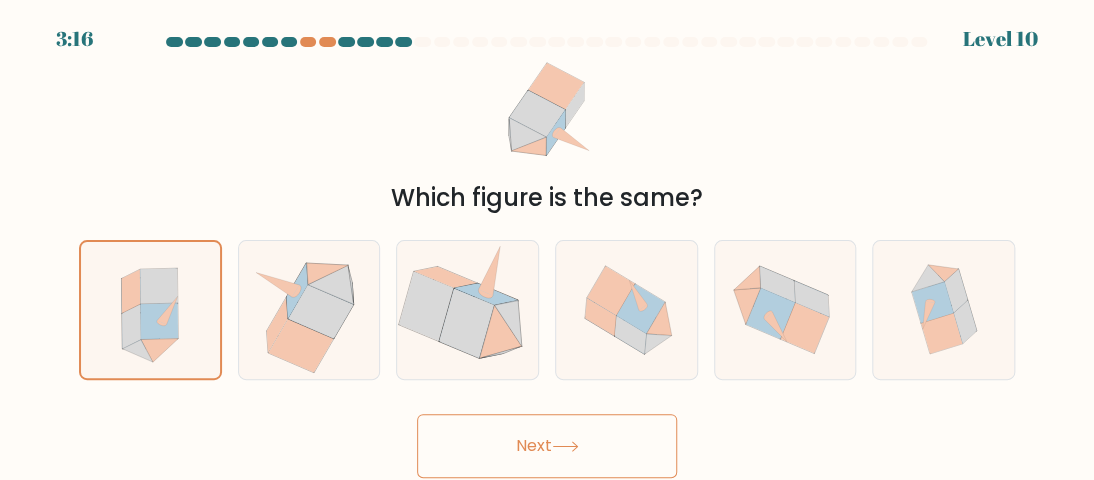 click on "Next" at bounding box center [547, 446] 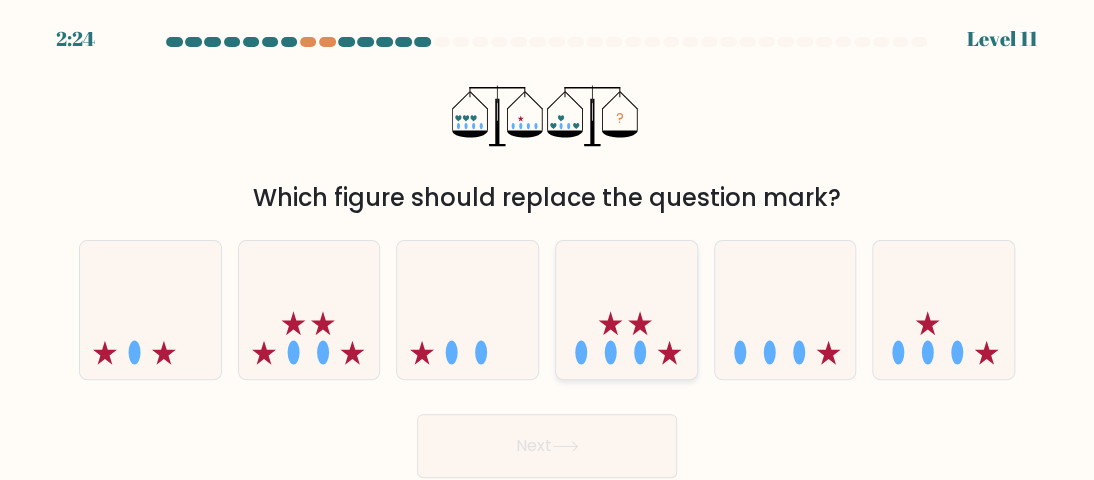 click at bounding box center (670, 353) 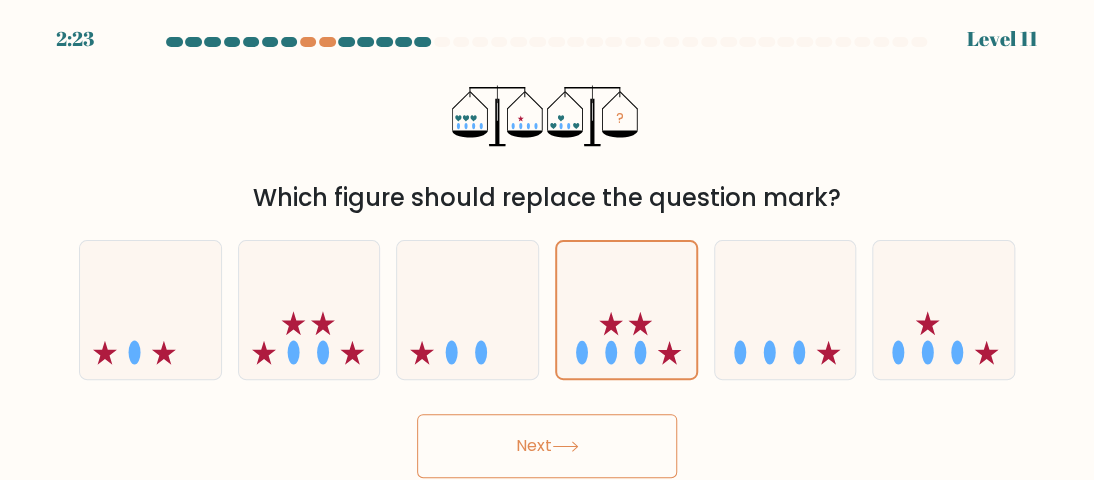 click on "Next" at bounding box center [547, 446] 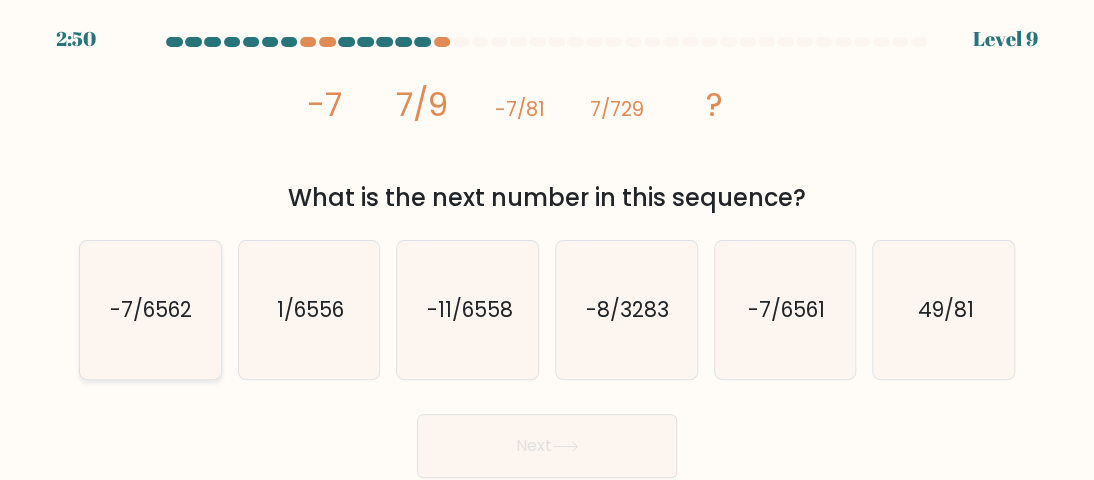 click on "-7/6562" at bounding box center (152, 309) 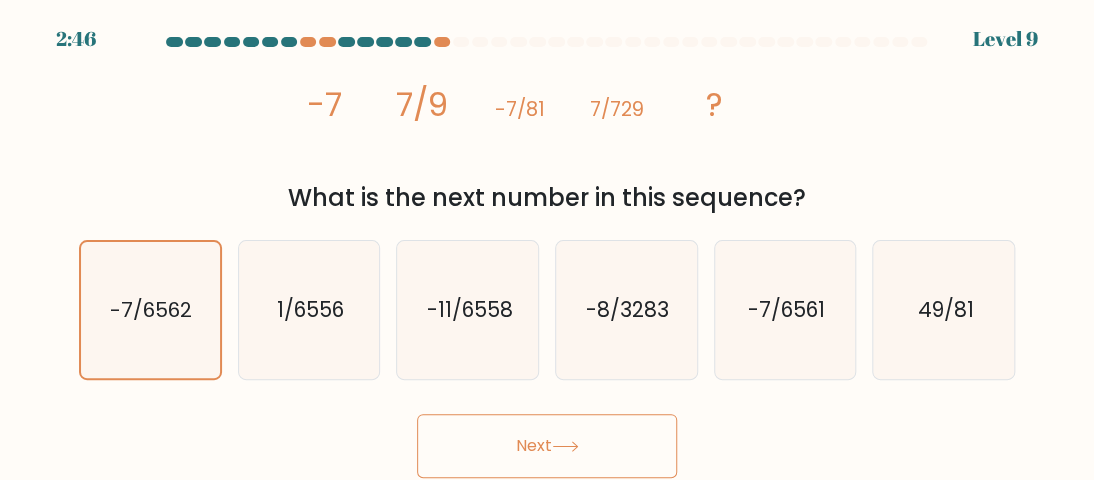 click on "Next" at bounding box center (547, 446) 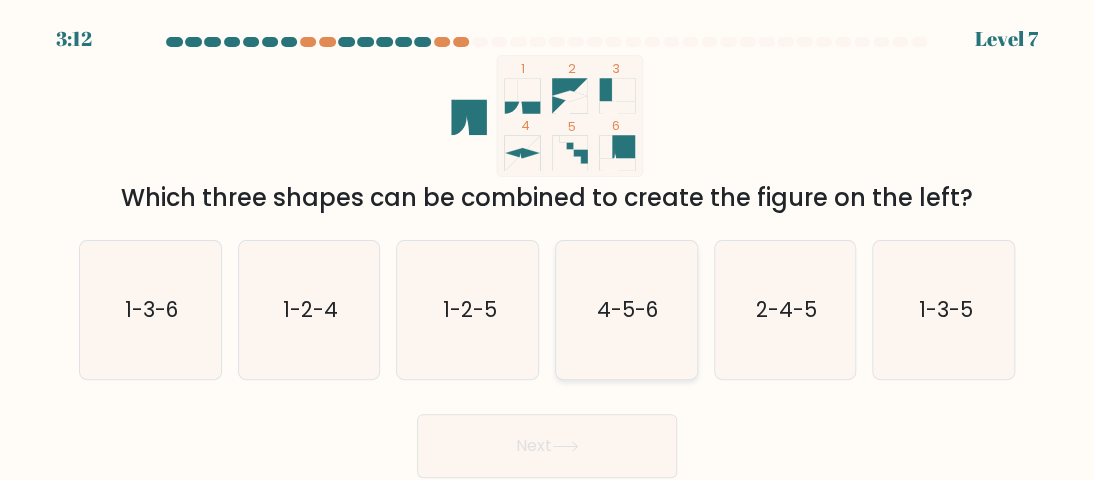 click on "4-5-6" at bounding box center (626, 310) 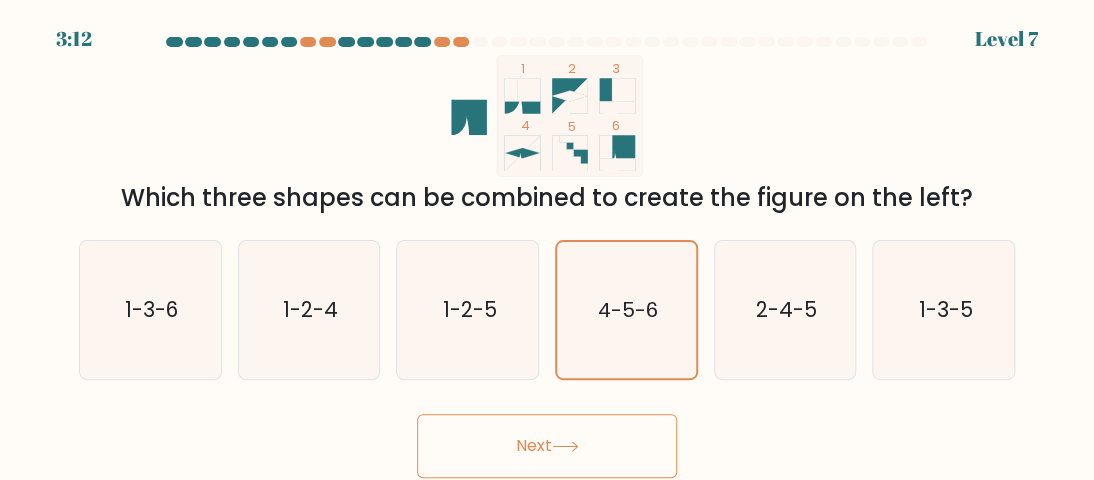 click on "Next" at bounding box center (547, 446) 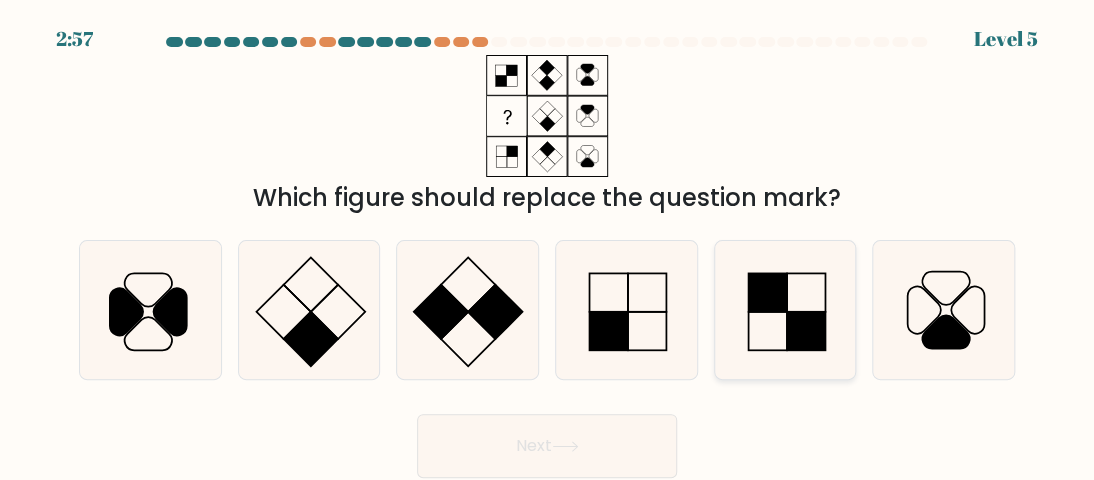 click at bounding box center [806, 331] 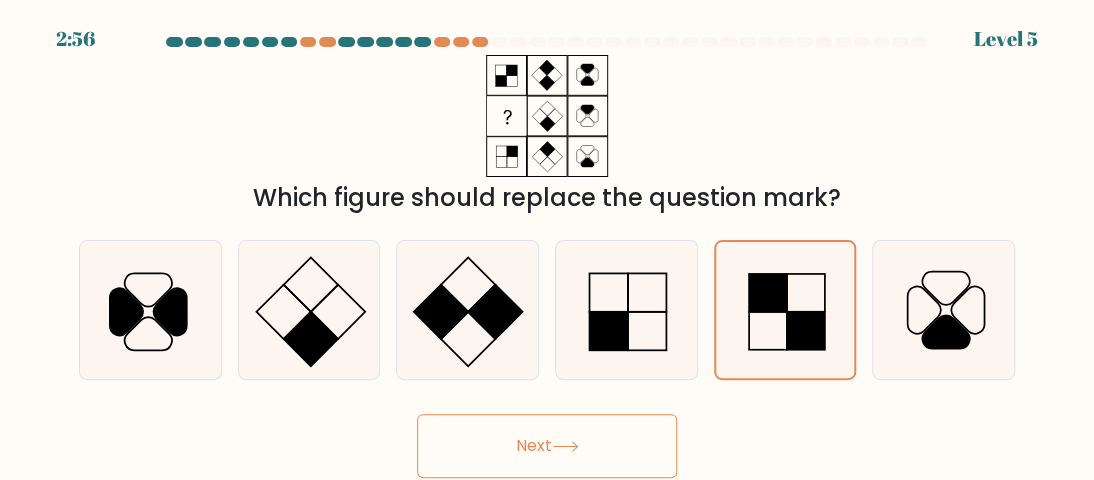 click on "Next" at bounding box center [547, 446] 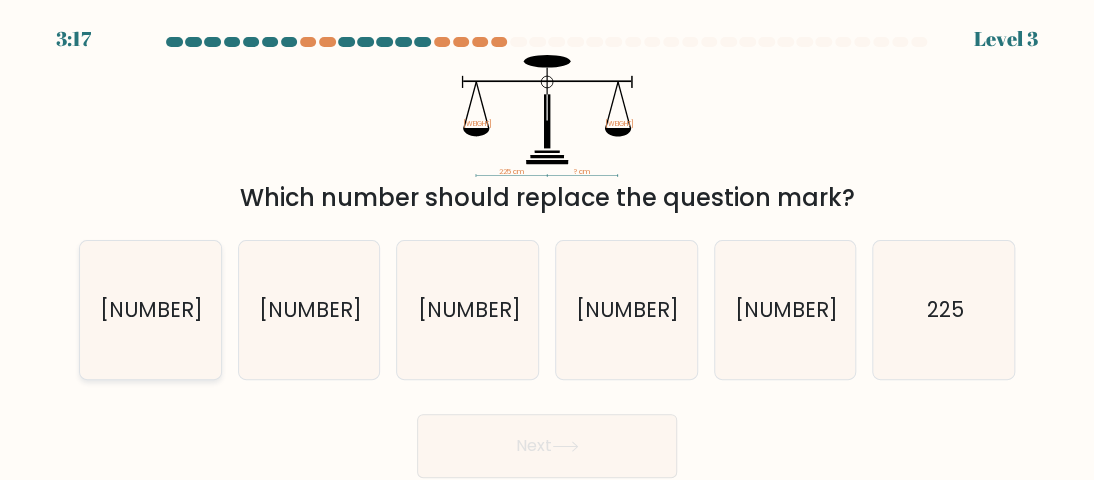 click on "150" at bounding box center (150, 310) 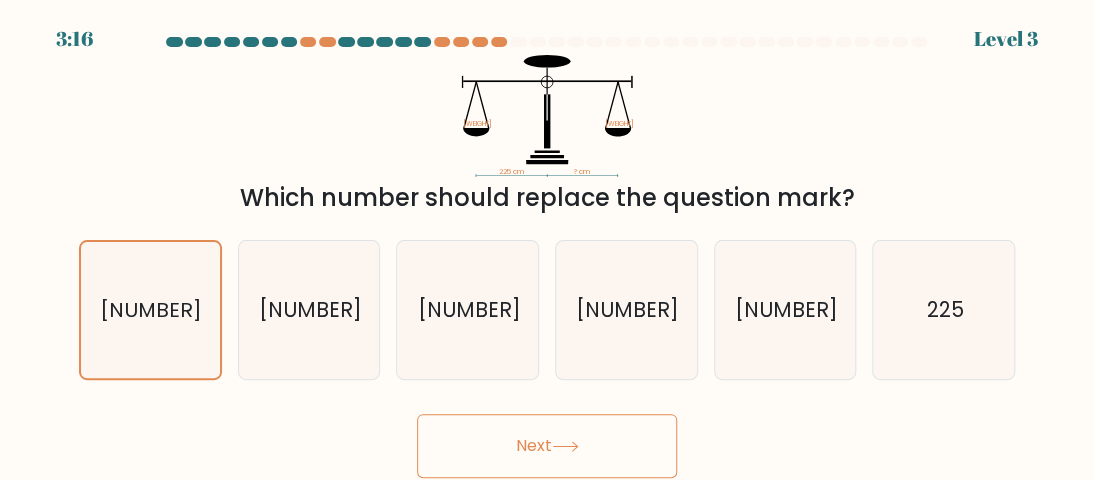 click on "Next" at bounding box center (547, 446) 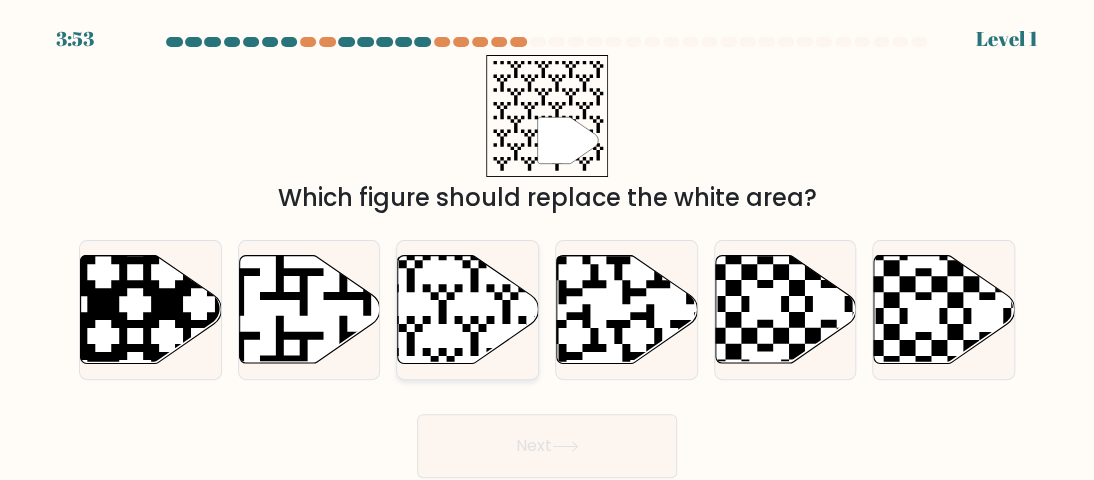 click at bounding box center [468, 310] 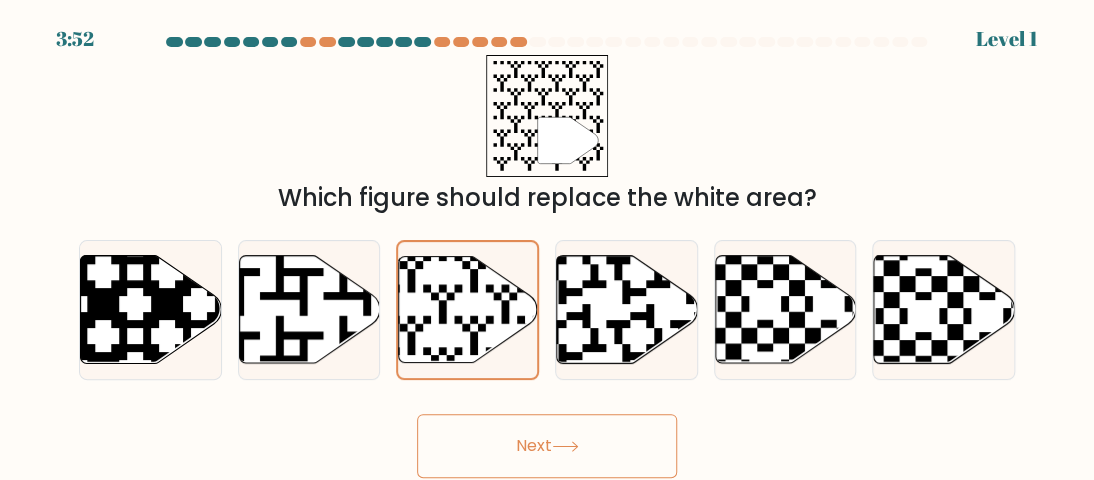 click on "Next" at bounding box center (547, 446) 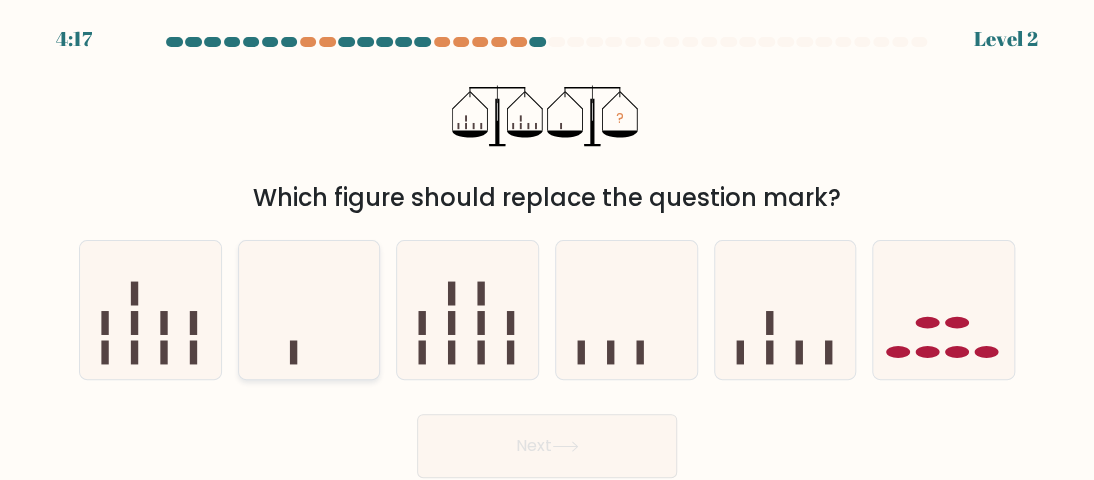 click at bounding box center [309, 310] 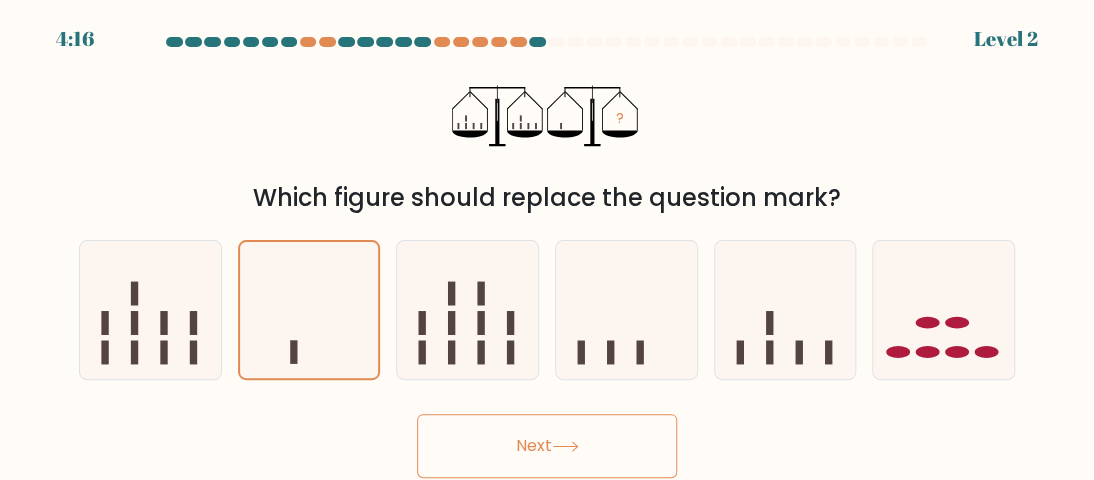 click on "Next" at bounding box center (547, 446) 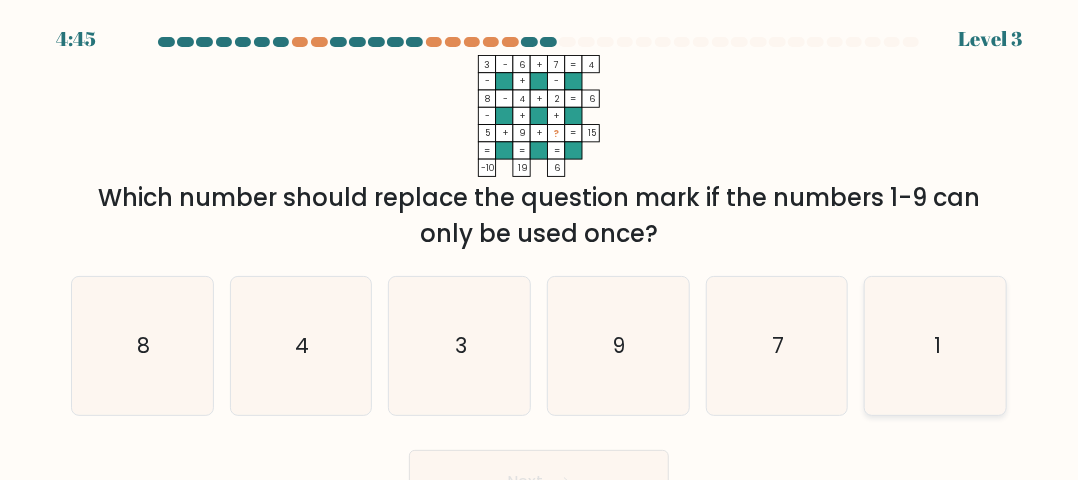 click on "1" at bounding box center [936, 346] 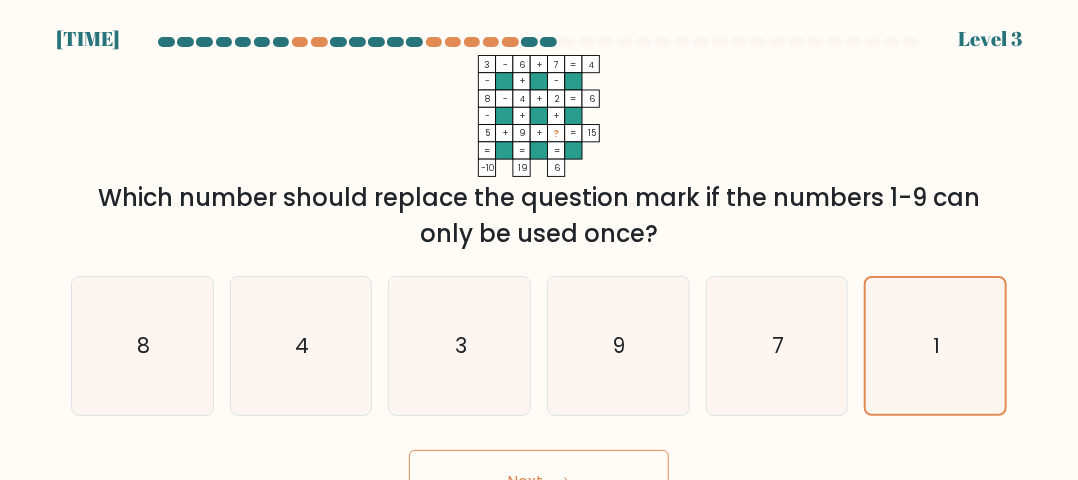 click on "Next" at bounding box center [539, 482] 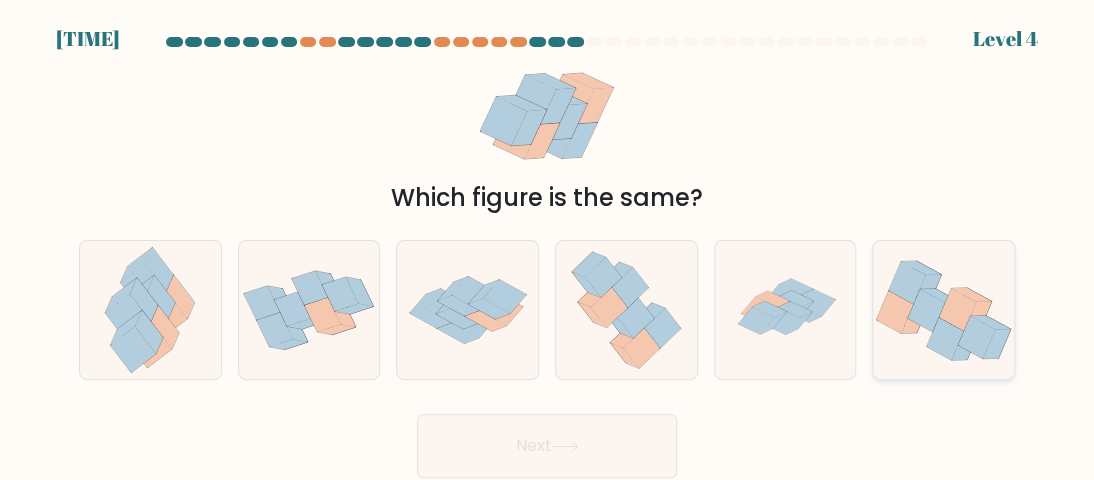 click at bounding box center [957, 309] 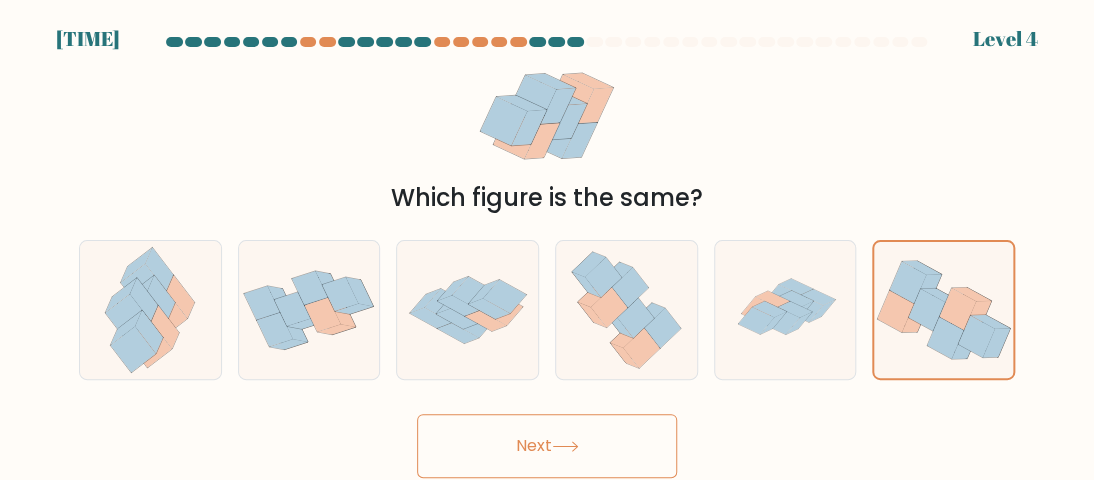 click on "Next" at bounding box center (547, 446) 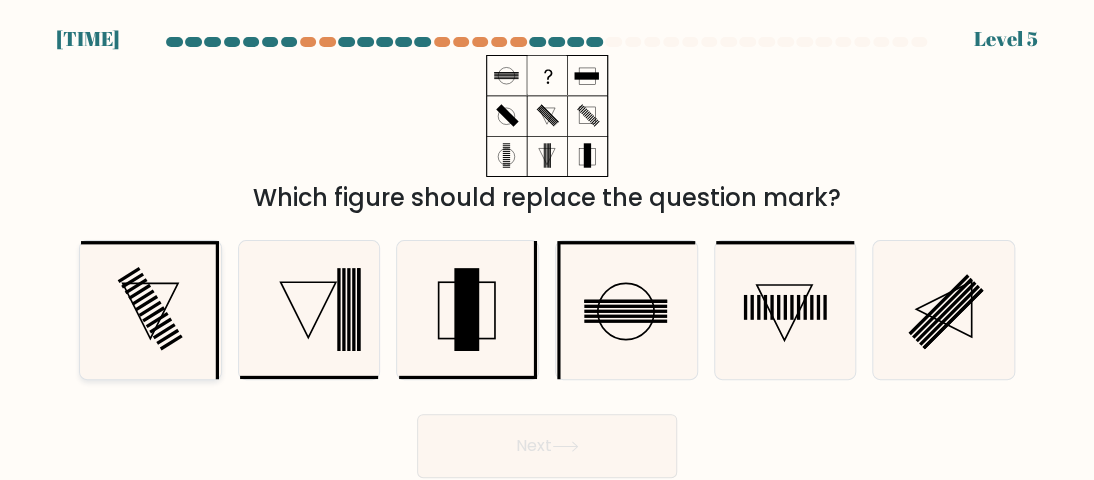 click at bounding box center [150, 310] 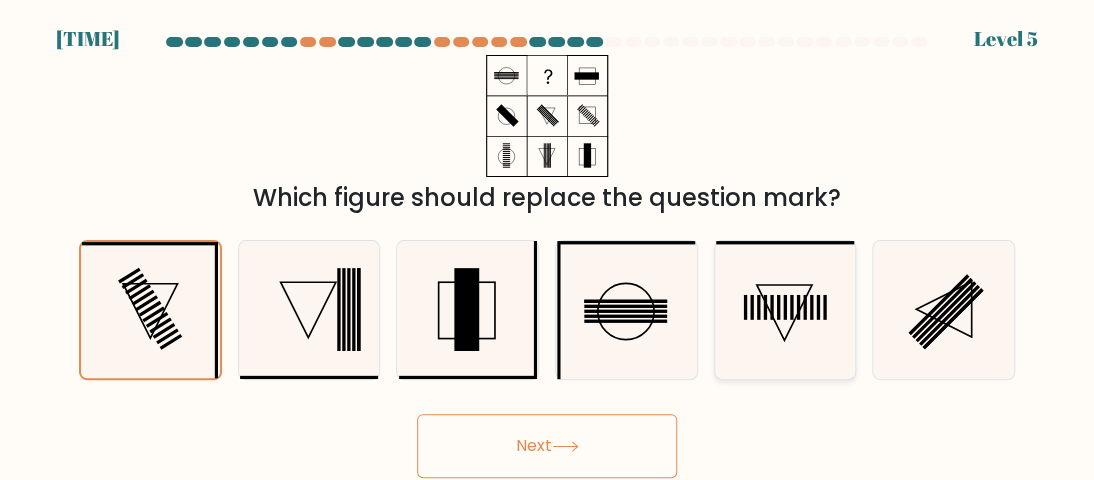 click at bounding box center [785, 310] 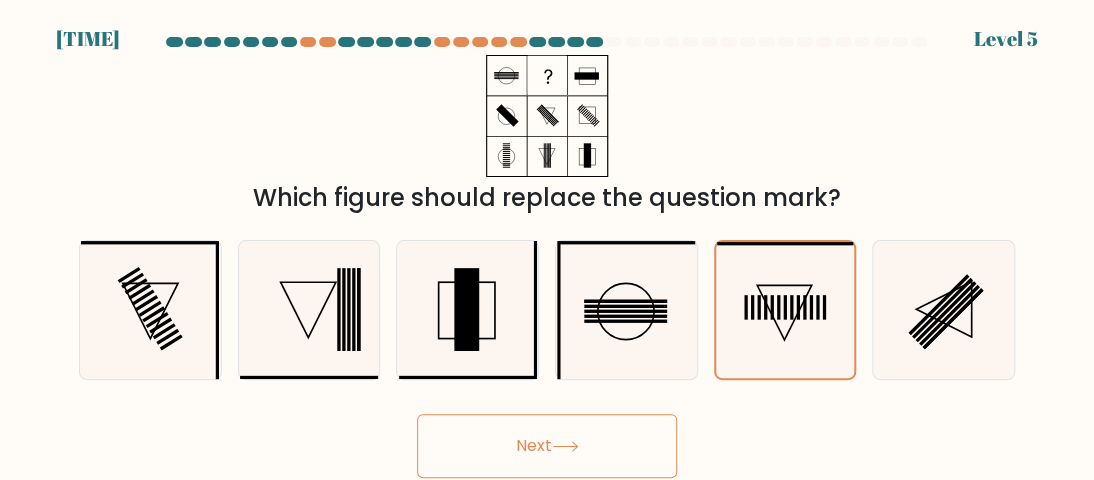click on "Next" at bounding box center (547, 446) 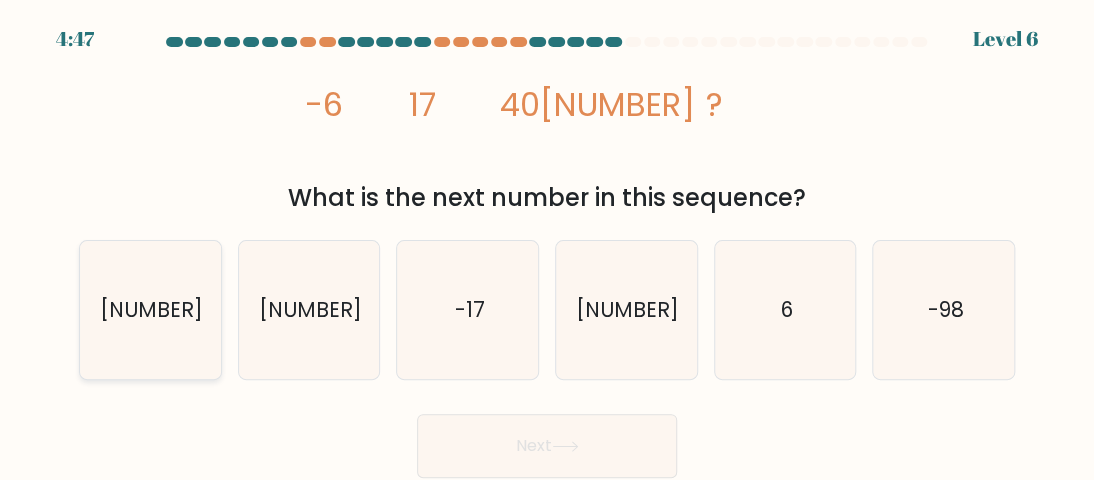 click on "86" at bounding box center (150, 310) 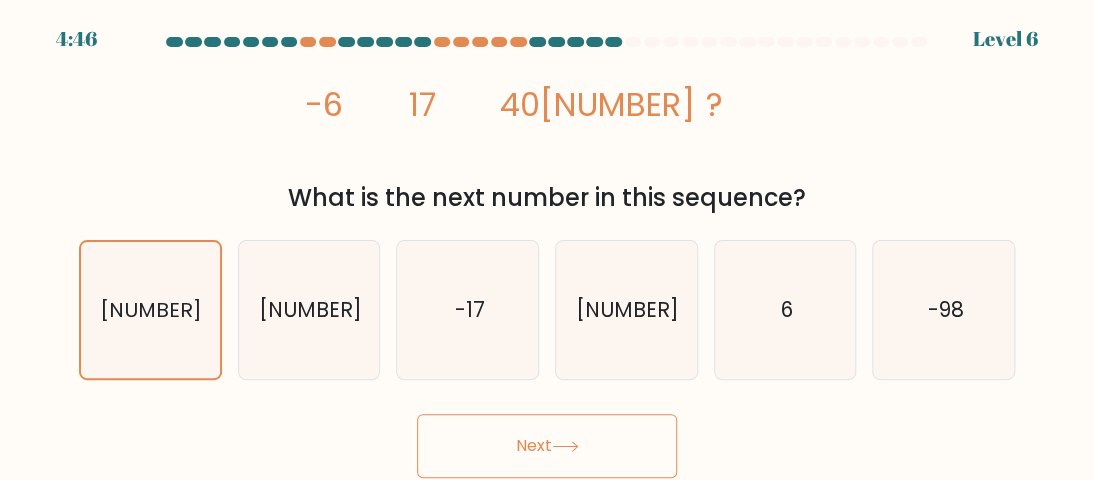 click at bounding box center [565, 446] 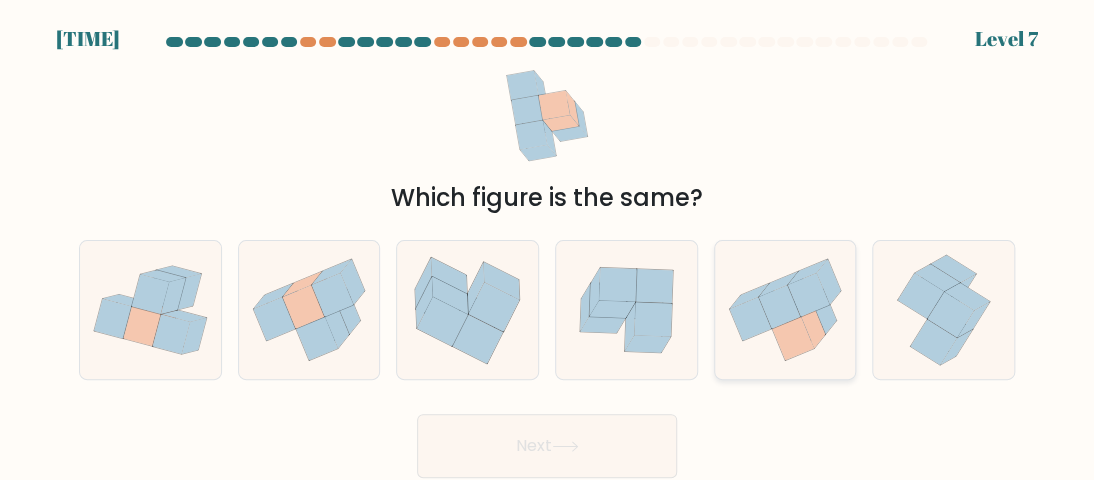 click at bounding box center (785, 310) 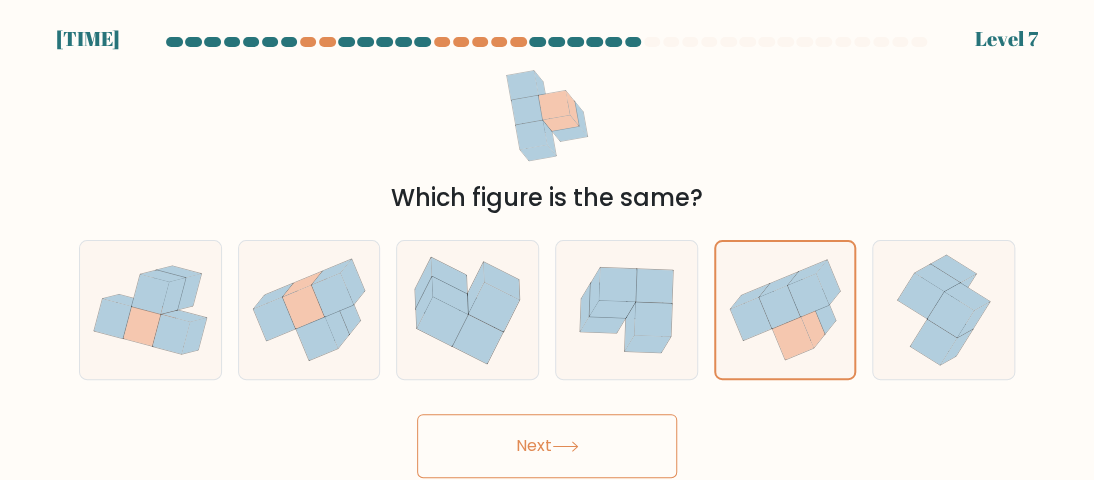 click on "Next" at bounding box center (547, 446) 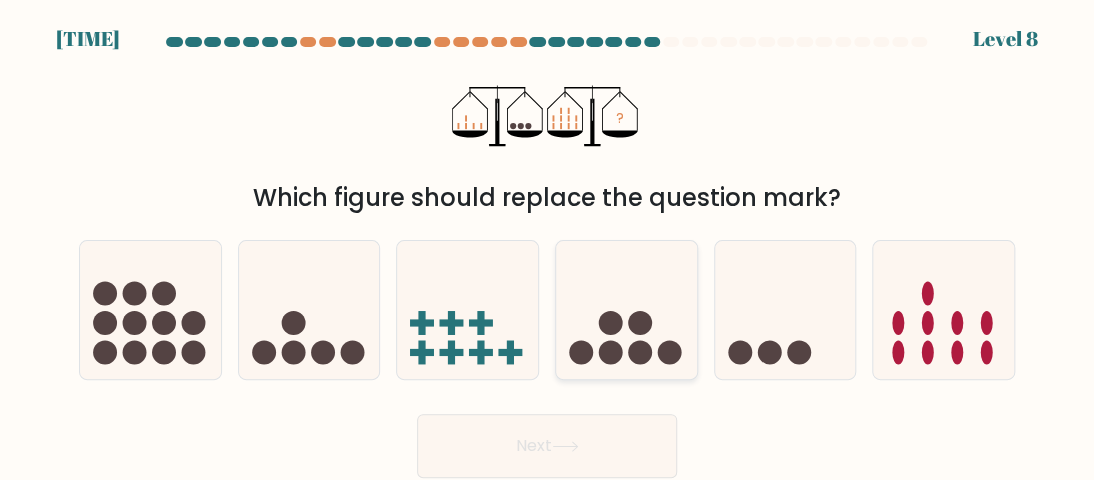 click at bounding box center (626, 310) 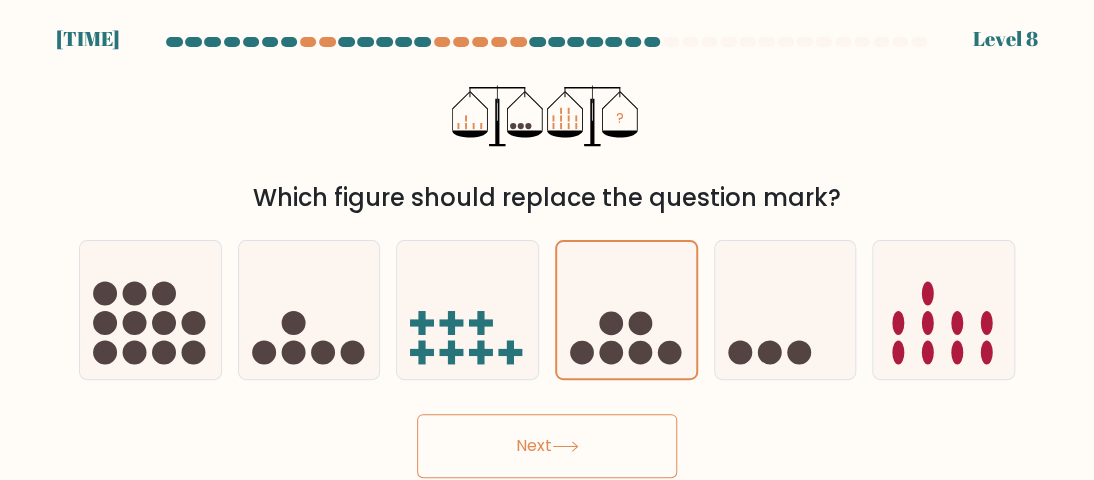 click on "Next" at bounding box center (547, 446) 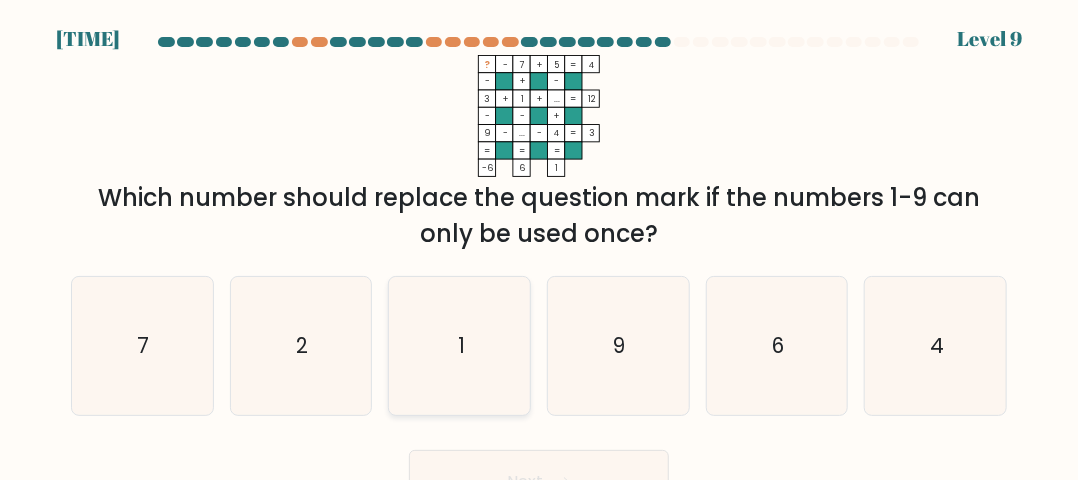 click on "1" at bounding box center [460, 346] 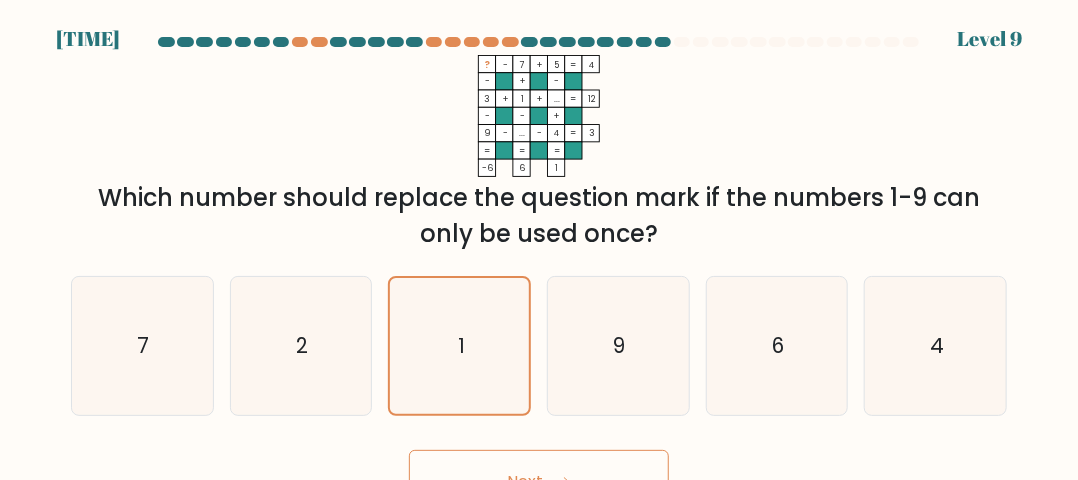 click on "Next" at bounding box center (539, 482) 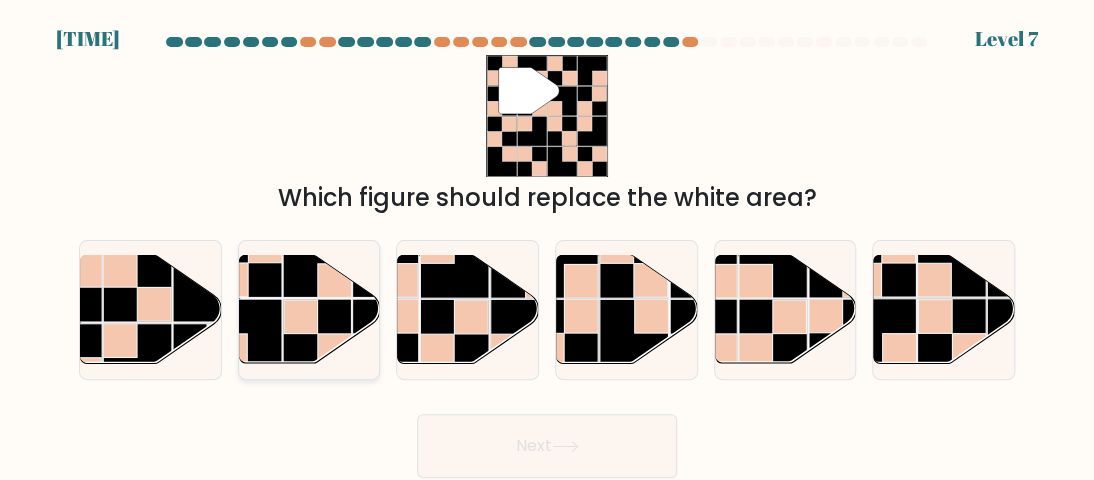 click at bounding box center (247, 263) 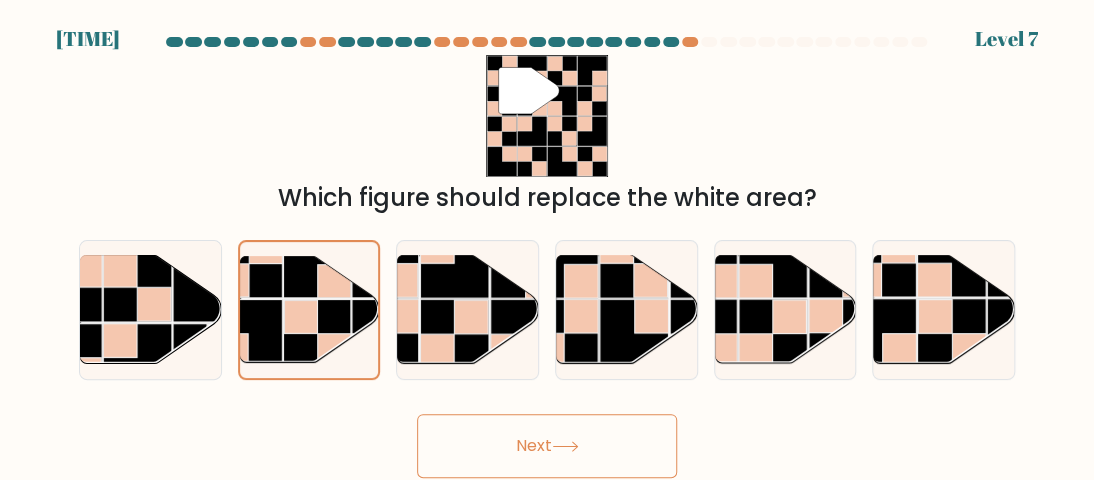 click on "Next" at bounding box center [547, 446] 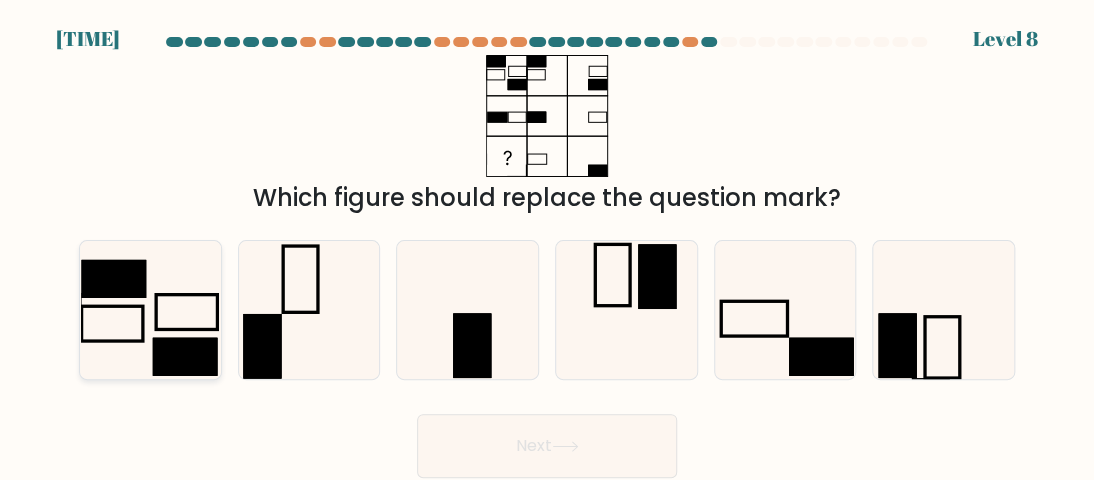 click at bounding box center (150, 310) 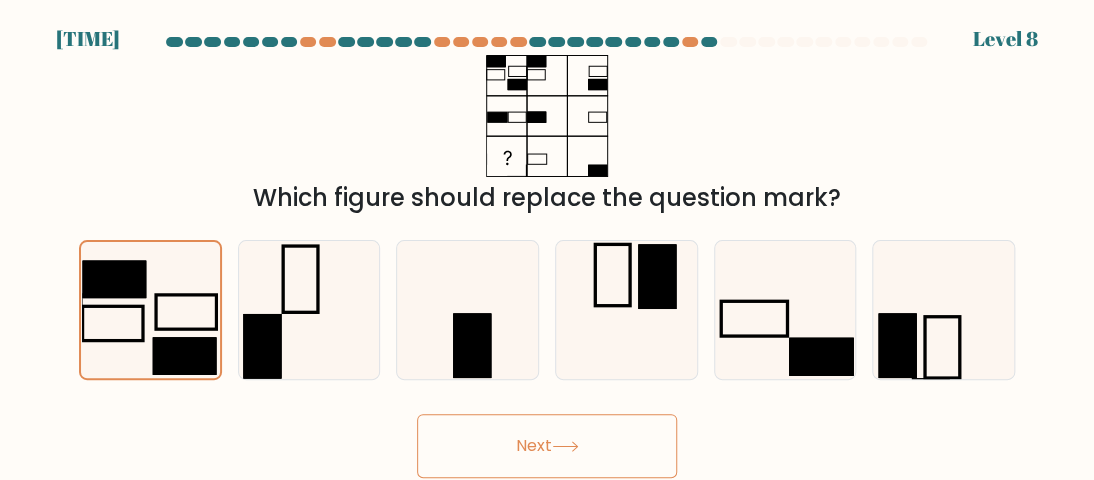 click at bounding box center [565, 446] 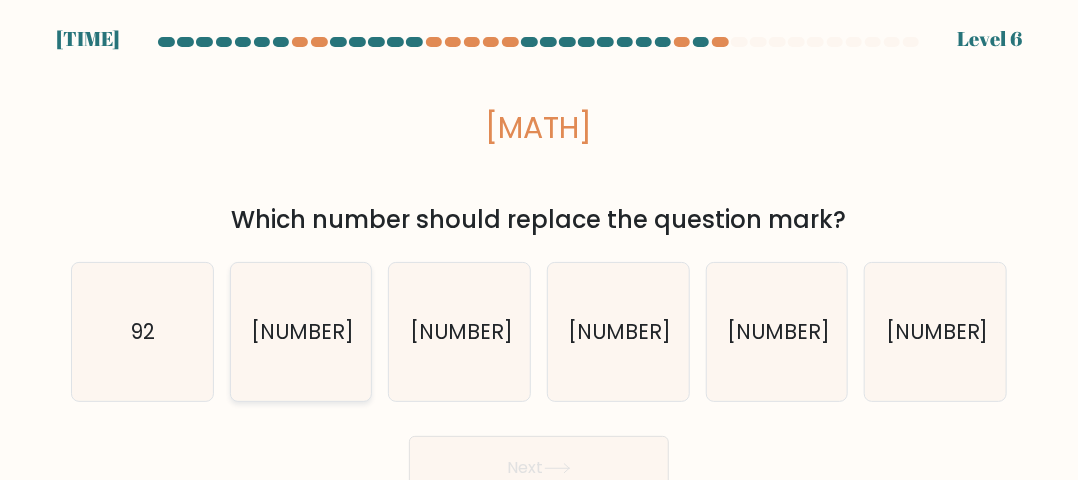 click on "108" at bounding box center (301, 332) 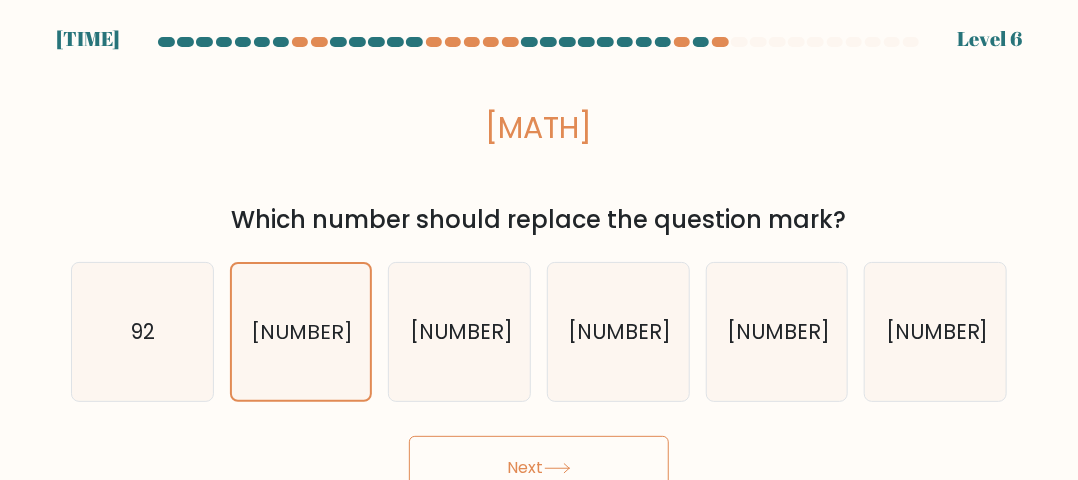 click on "Next" at bounding box center (539, 468) 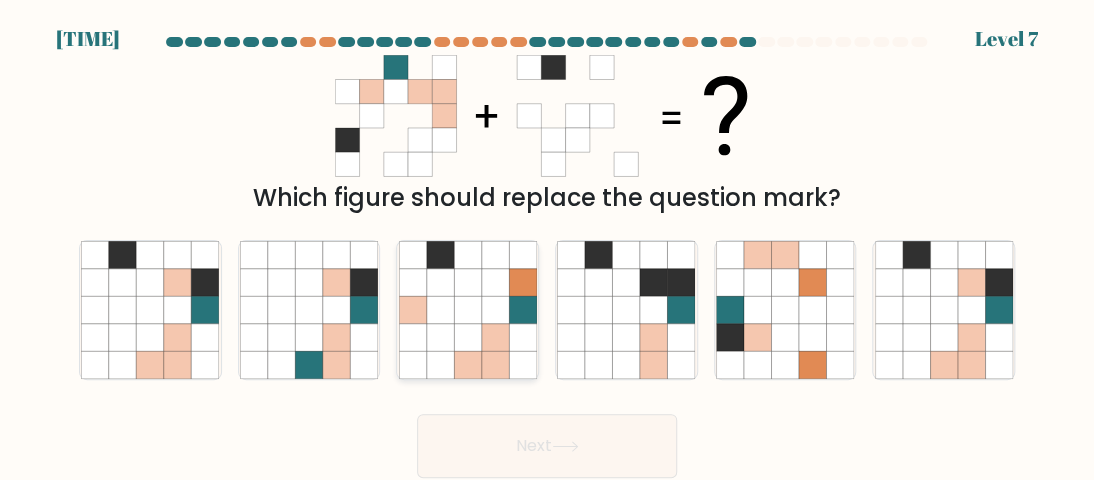 click at bounding box center [439, 309] 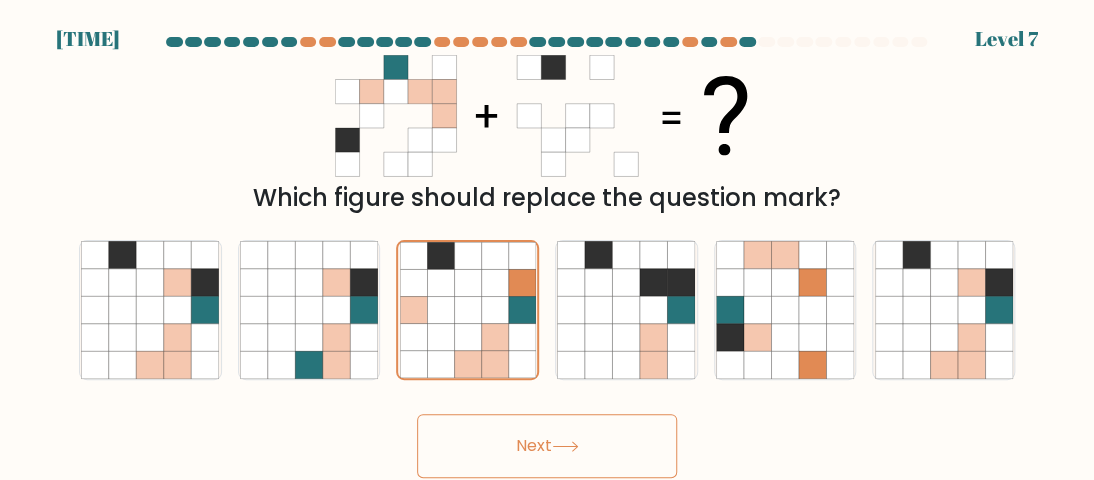 click on "Next" at bounding box center (547, 446) 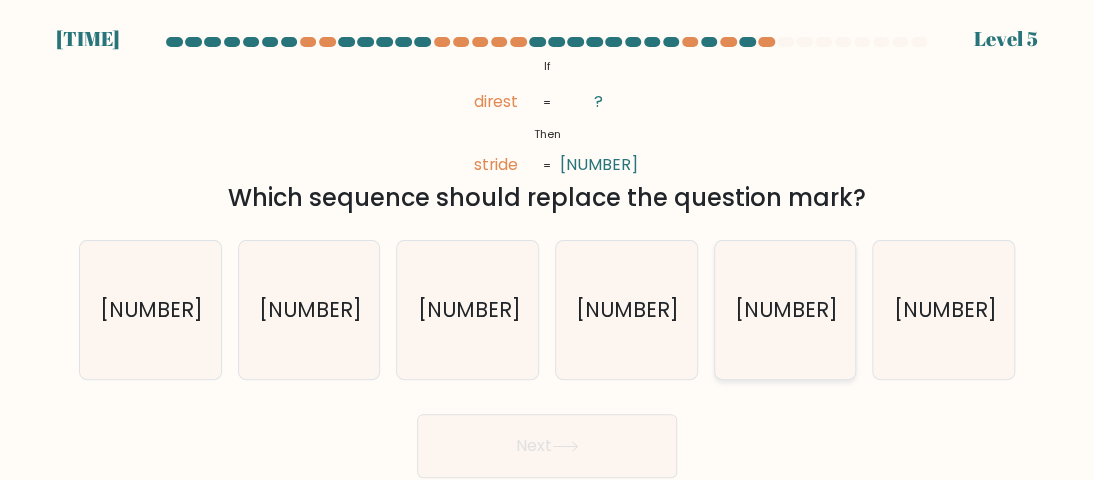 click on "097485" at bounding box center [785, 310] 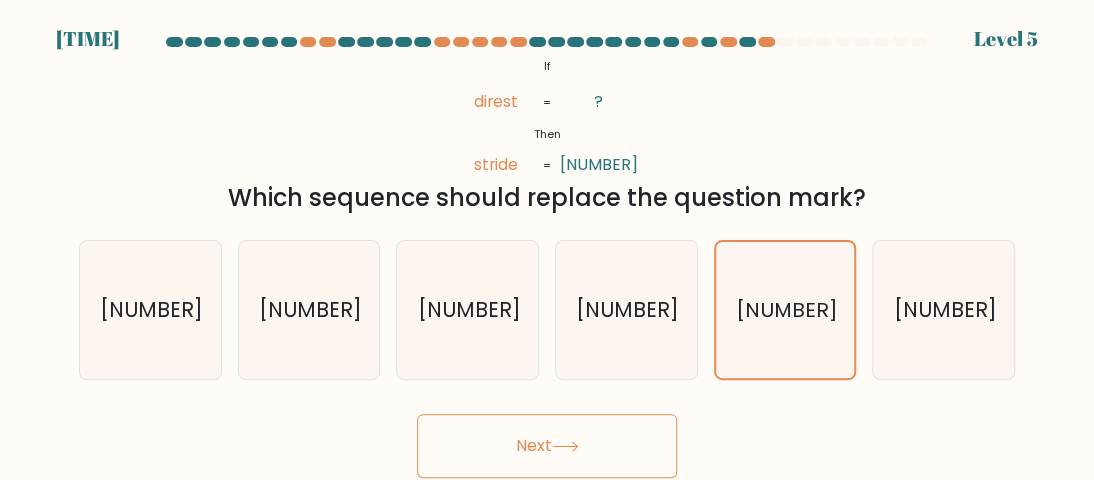 click on "Next" at bounding box center (547, 446) 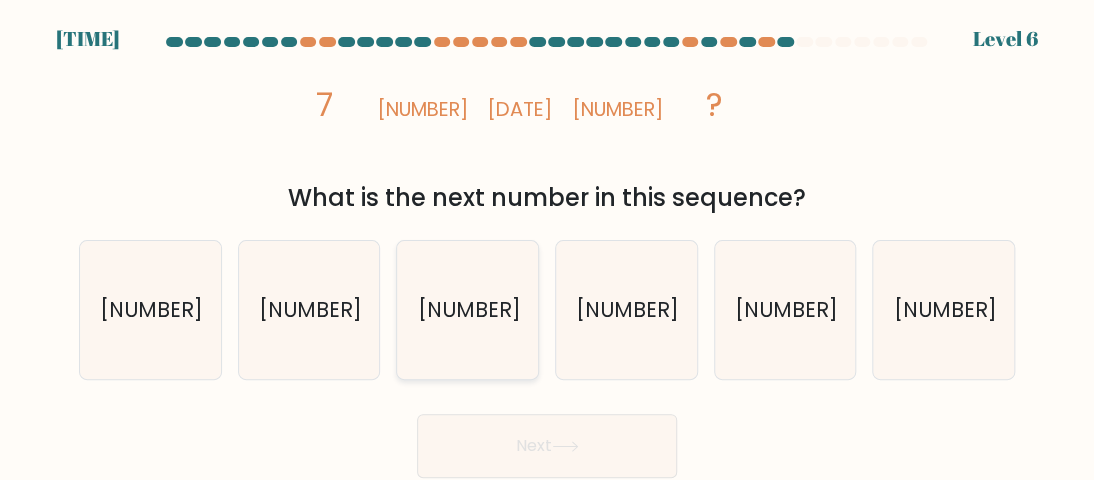 click on "7/625" at bounding box center [469, 309] 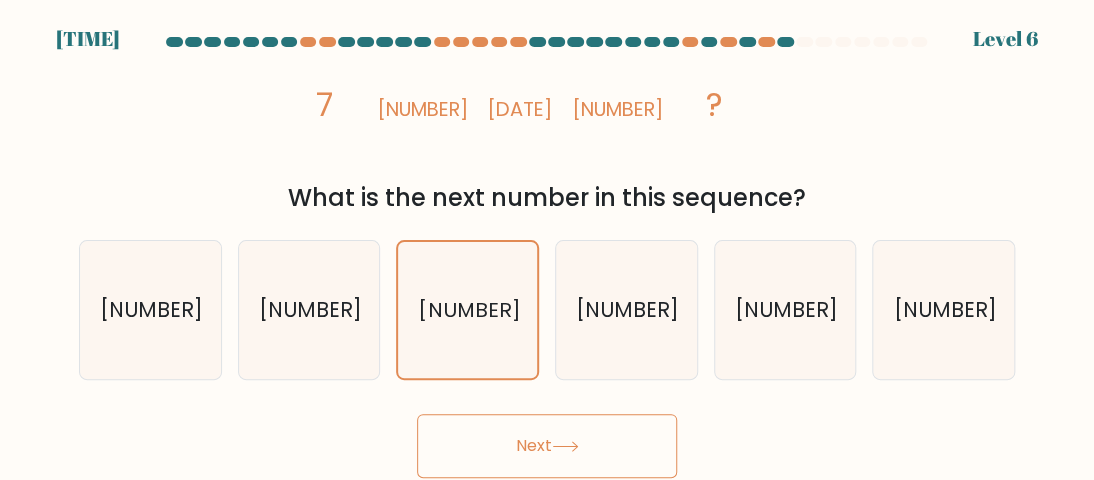 click on "Next" at bounding box center (547, 446) 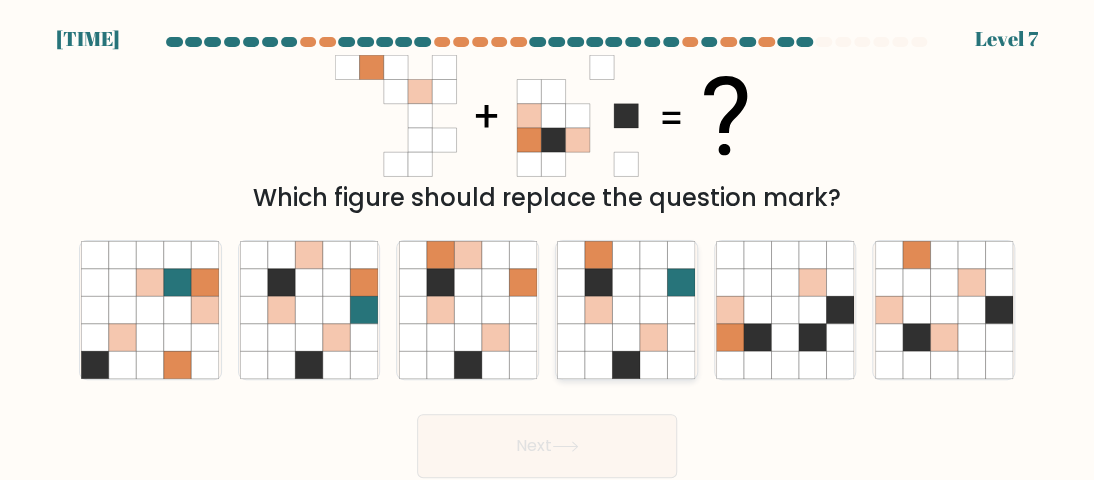 click at bounding box center (626, 282) 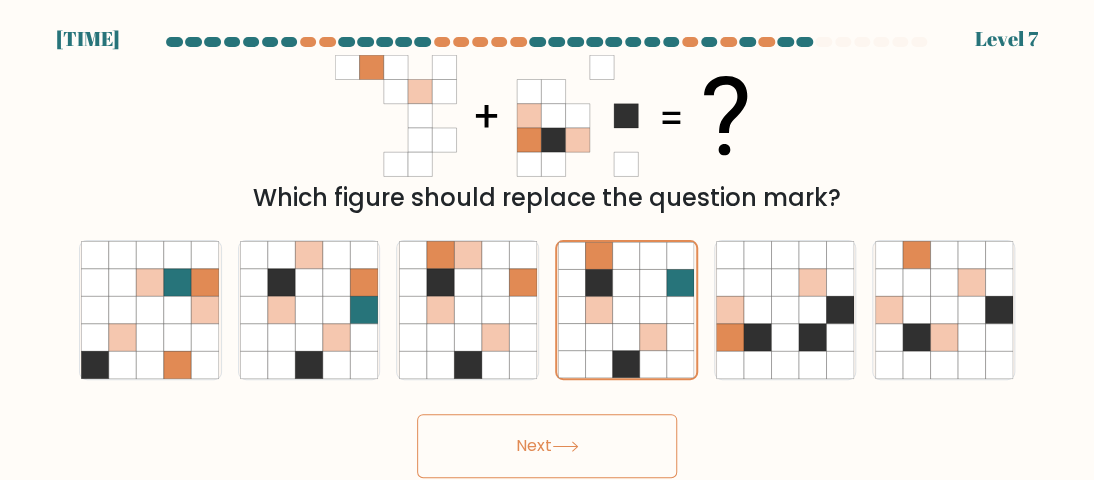 click on "Next" at bounding box center [547, 446] 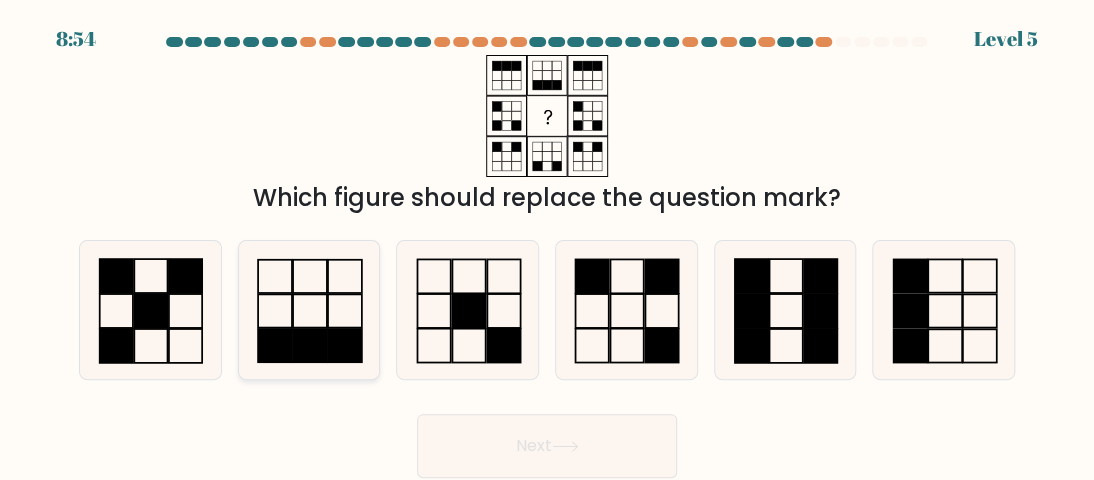 click at bounding box center [309, 310] 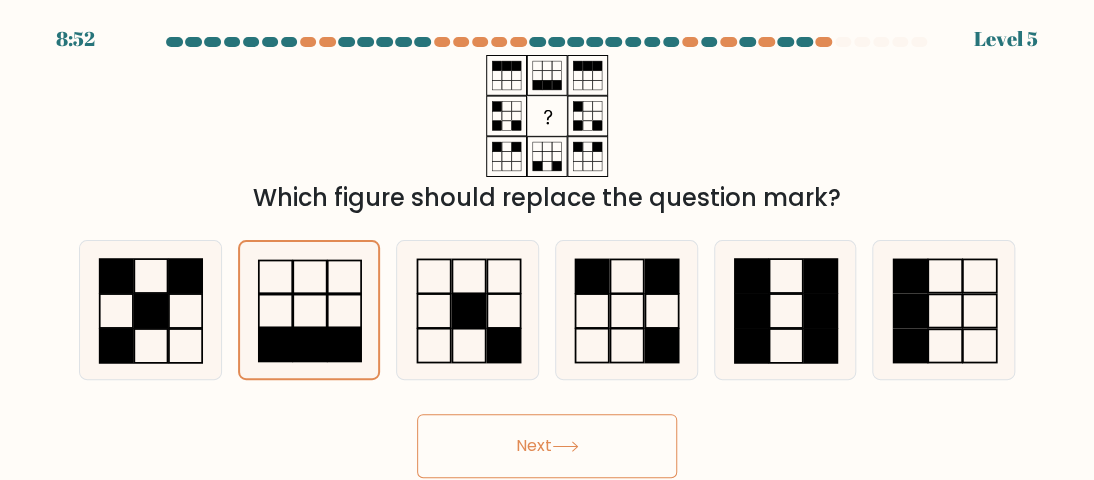 click on "Next" at bounding box center (547, 446) 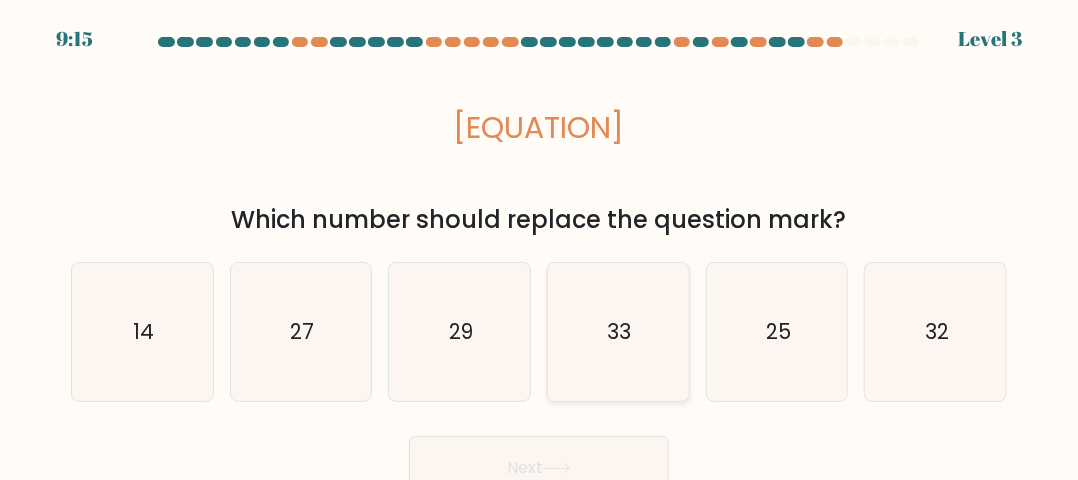 click on "33" at bounding box center (618, 332) 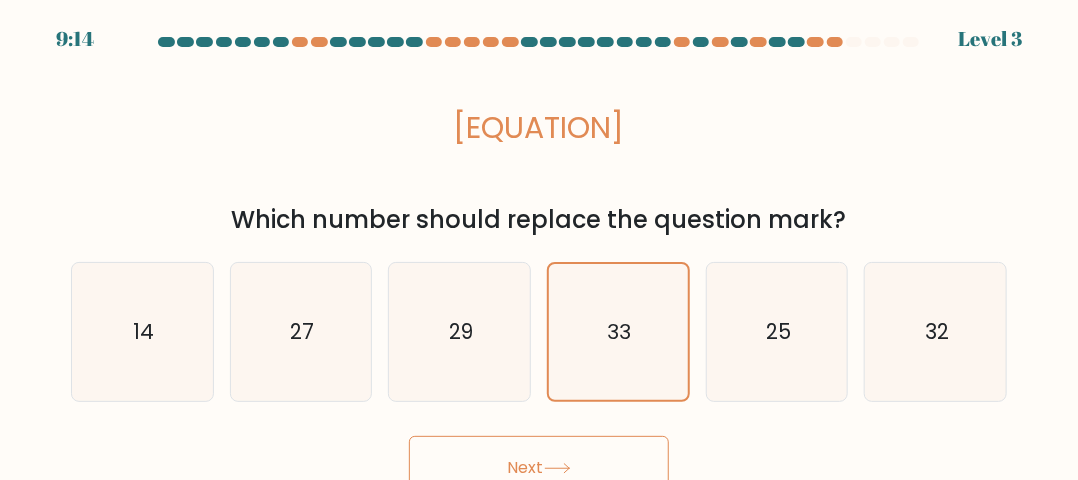 click on "Next" at bounding box center [539, 468] 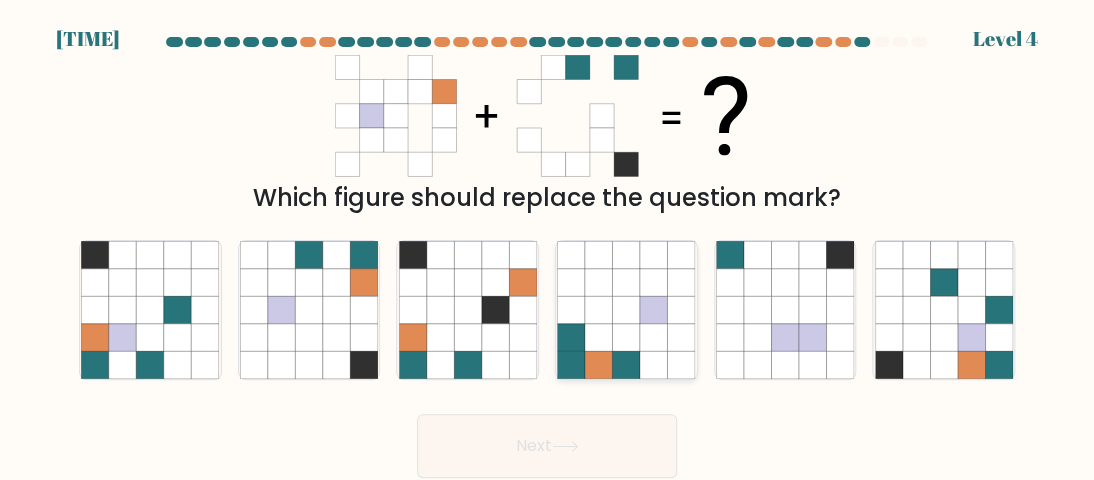 click at bounding box center [626, 282] 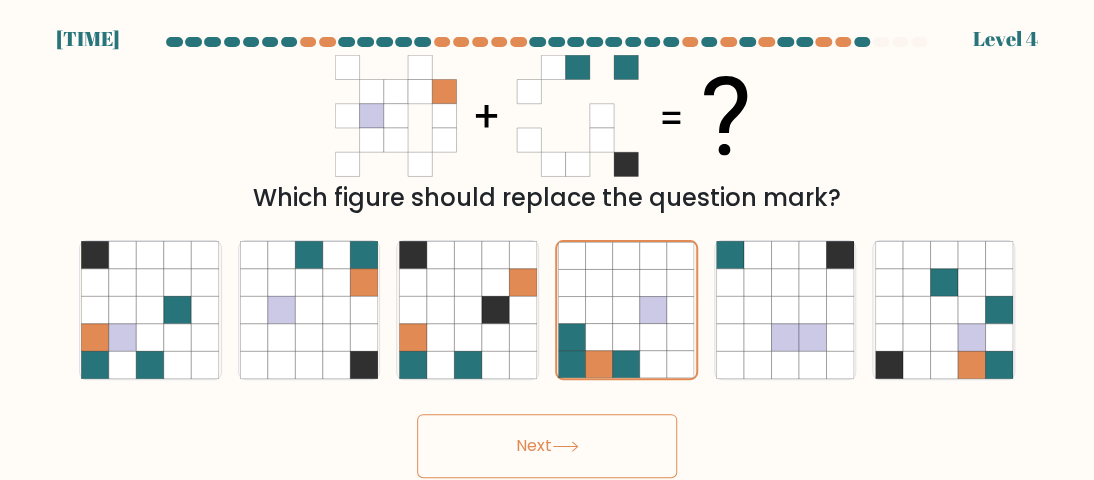 click on "Next" at bounding box center (547, 446) 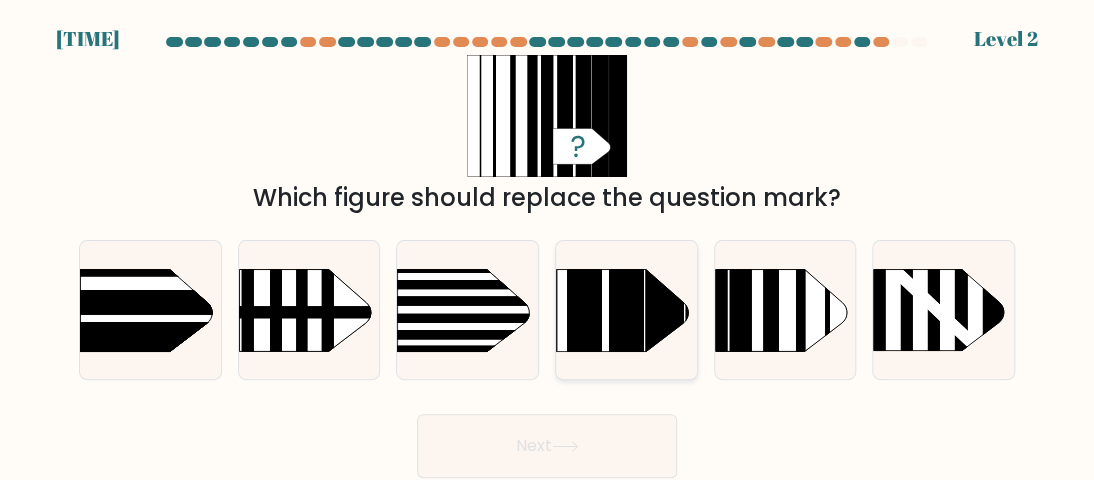 click at bounding box center (584, 239) 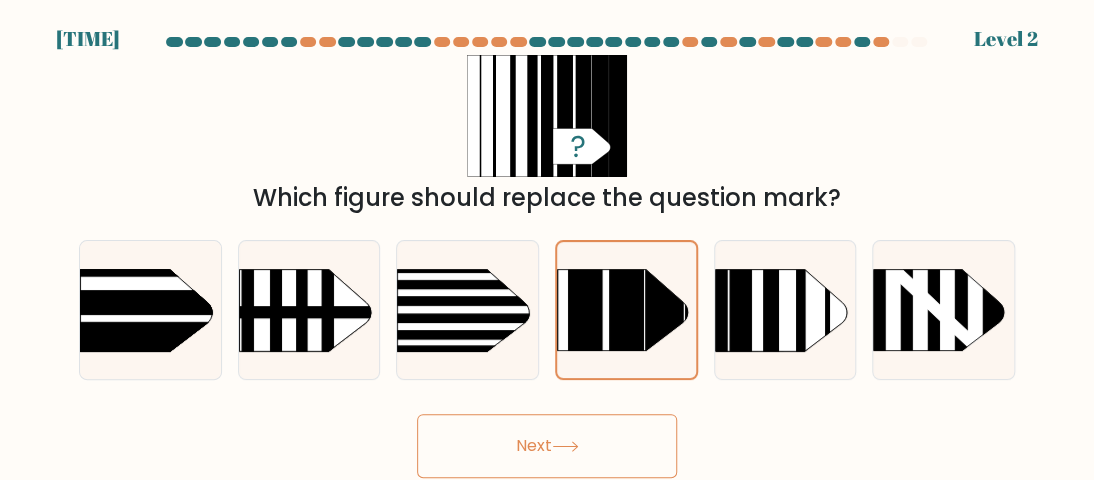click at bounding box center (565, 446) 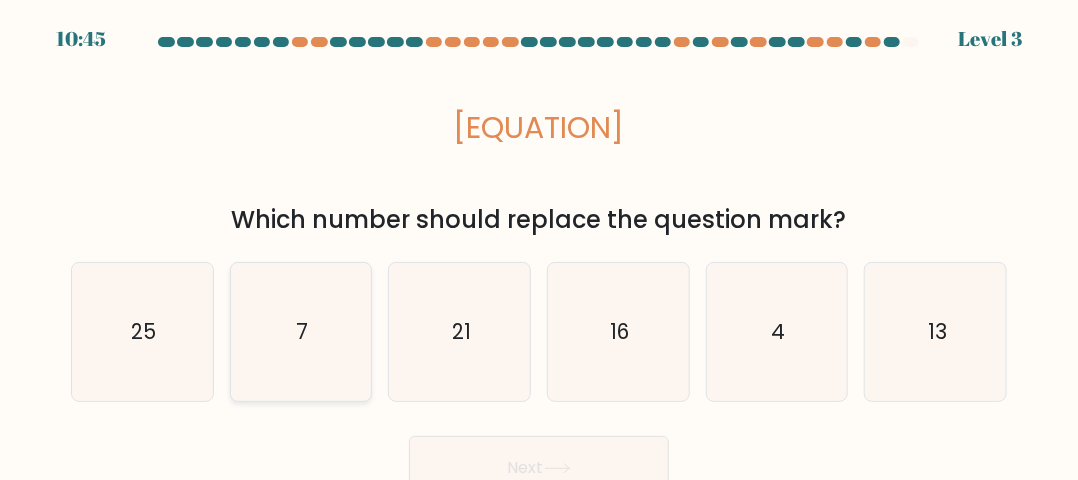 click on "7" at bounding box center (301, 332) 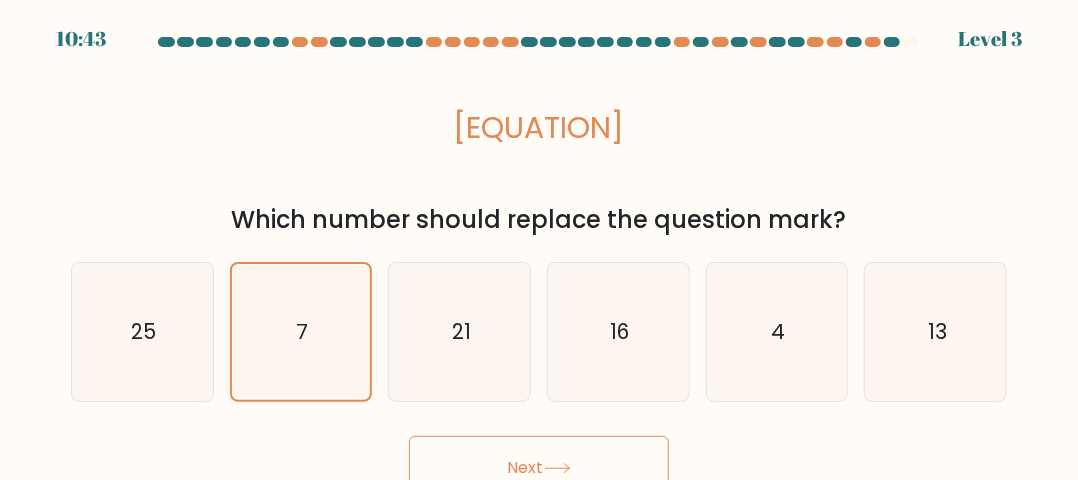 click on "Next" at bounding box center (539, 468) 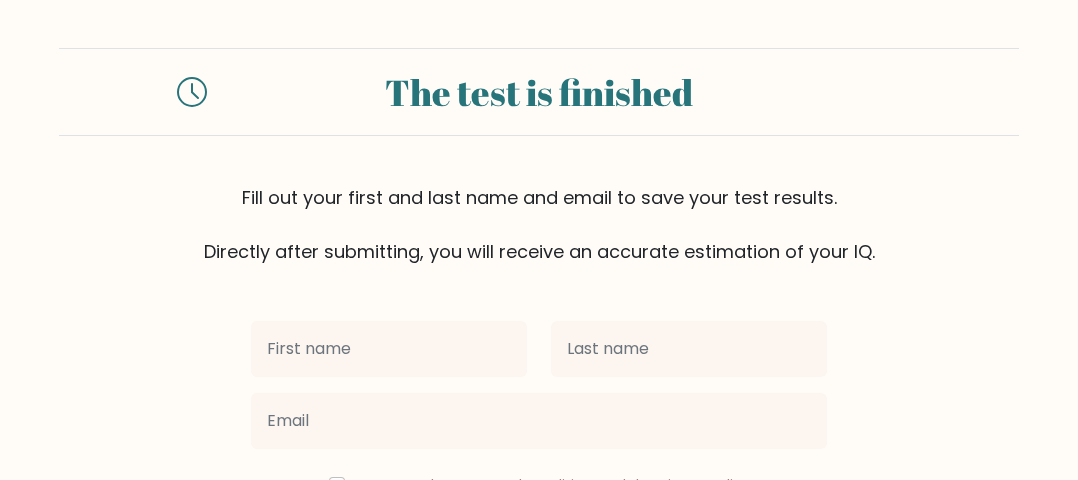 scroll, scrollTop: 0, scrollLeft: 0, axis: both 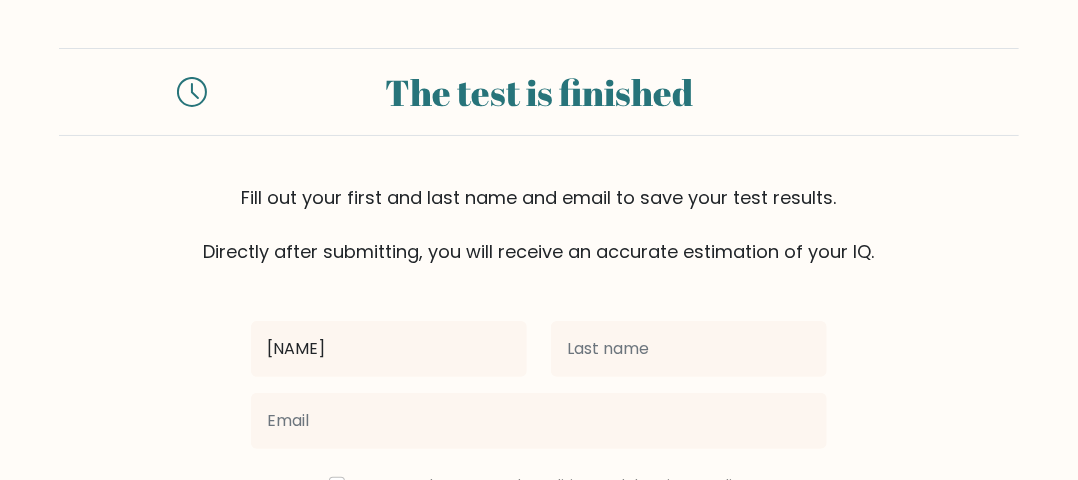 type on "[FIRST] [LAST]" 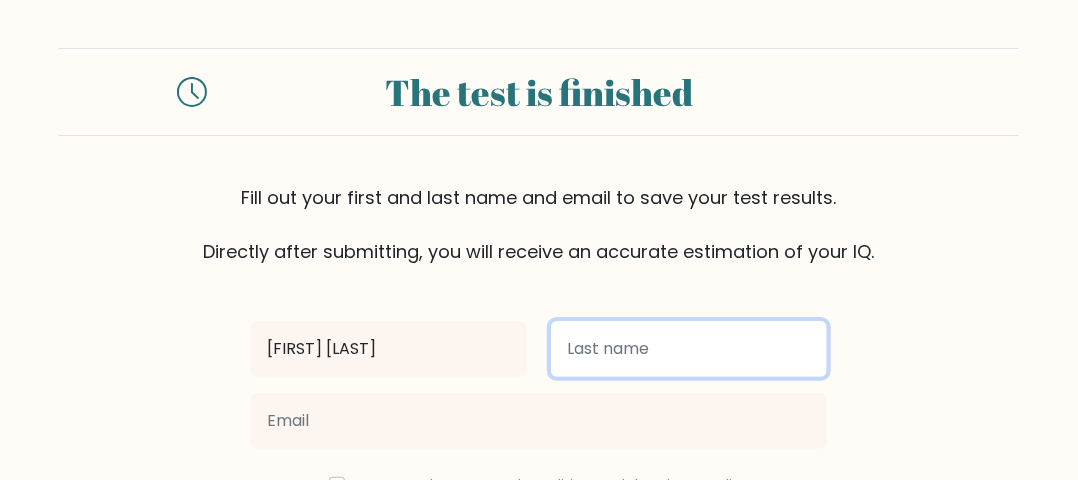 click at bounding box center (689, 349) 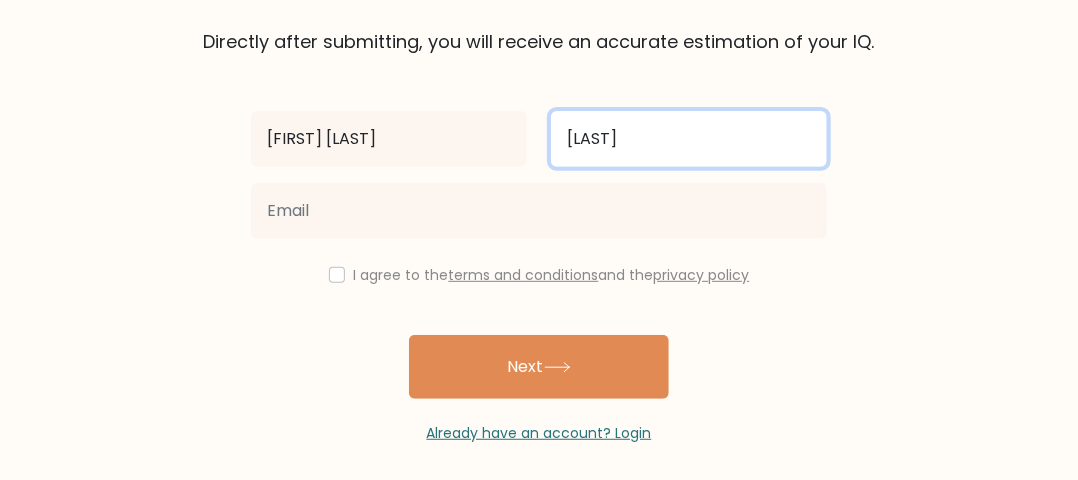 scroll, scrollTop: 221, scrollLeft: 0, axis: vertical 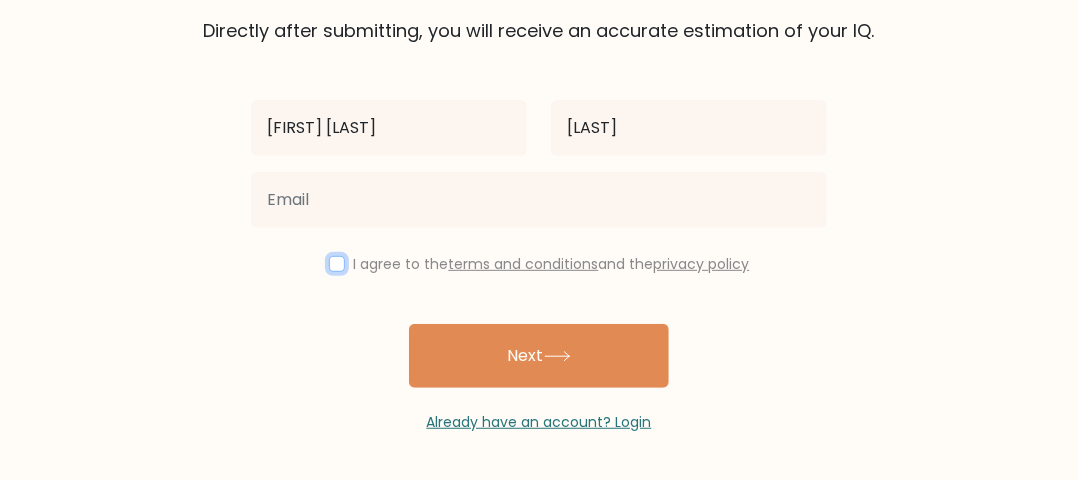 click at bounding box center (337, 264) 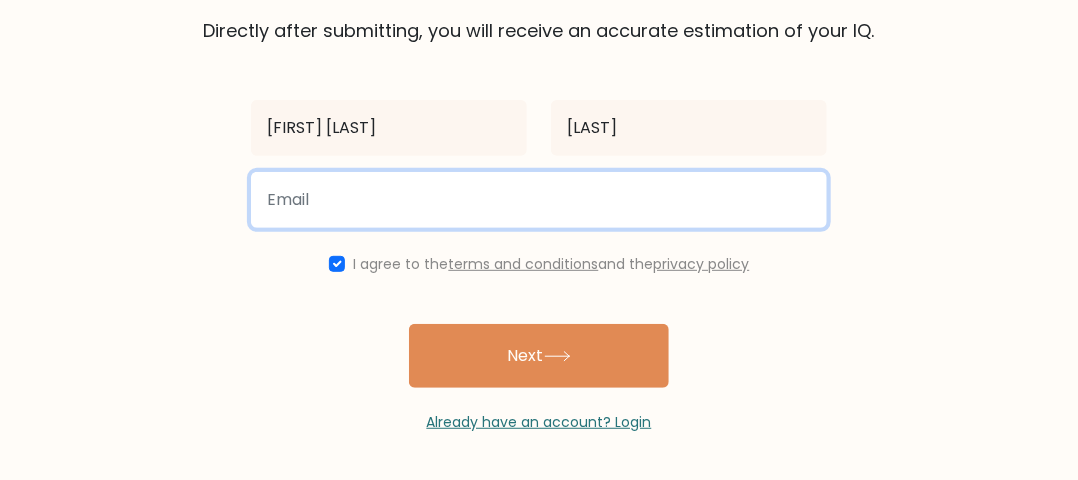 click at bounding box center [539, 200] 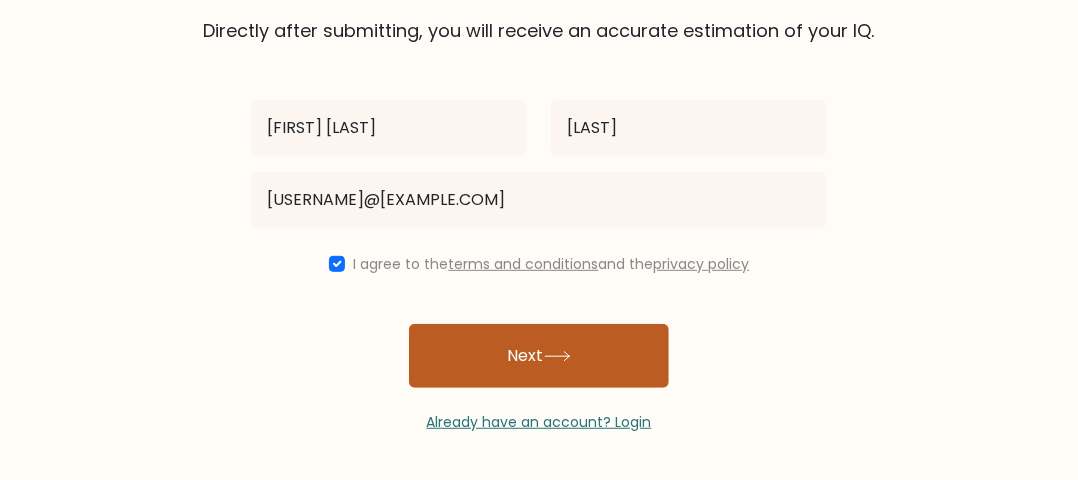 click on "Next" at bounding box center (539, 356) 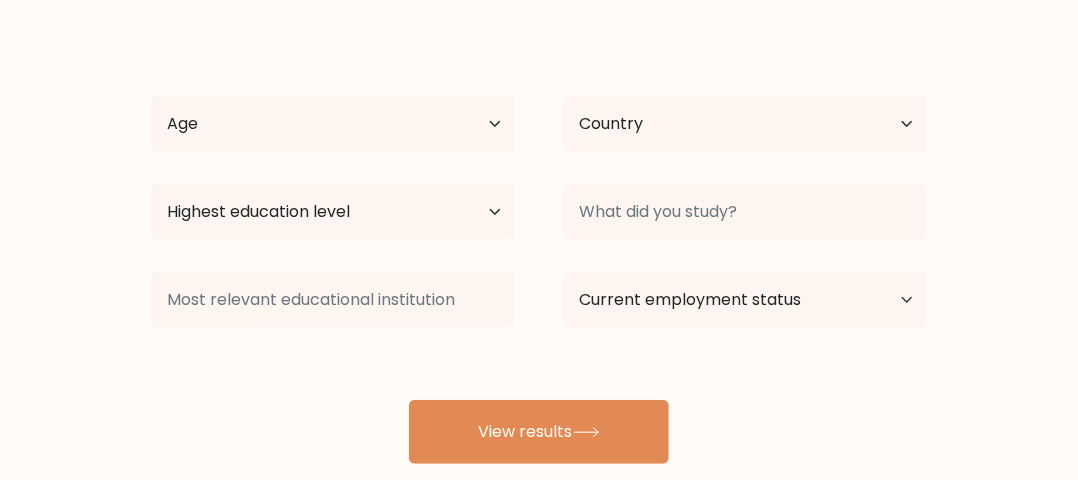 scroll, scrollTop: 200, scrollLeft: 0, axis: vertical 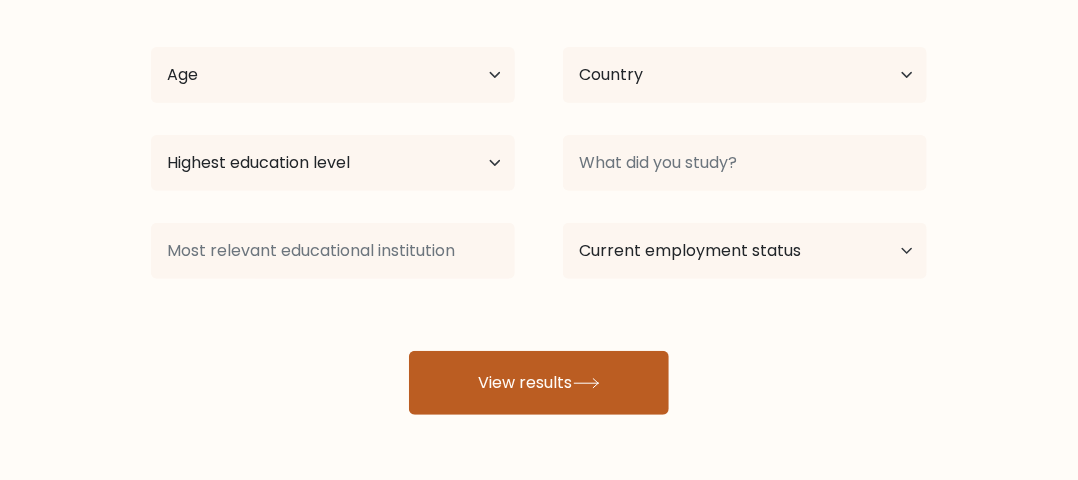 click on "View results" at bounding box center [539, 383] 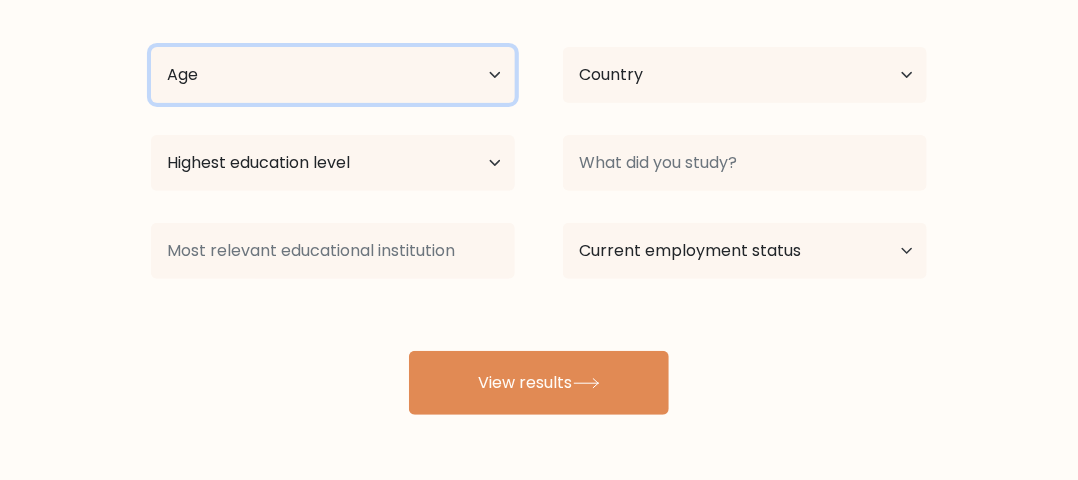 click on "Age
Under 18 years old
18-24 years old
25-34 years old
35-44 years old
45-54 years old
55-64 years old
65 years old and above" at bounding box center [333, 75] 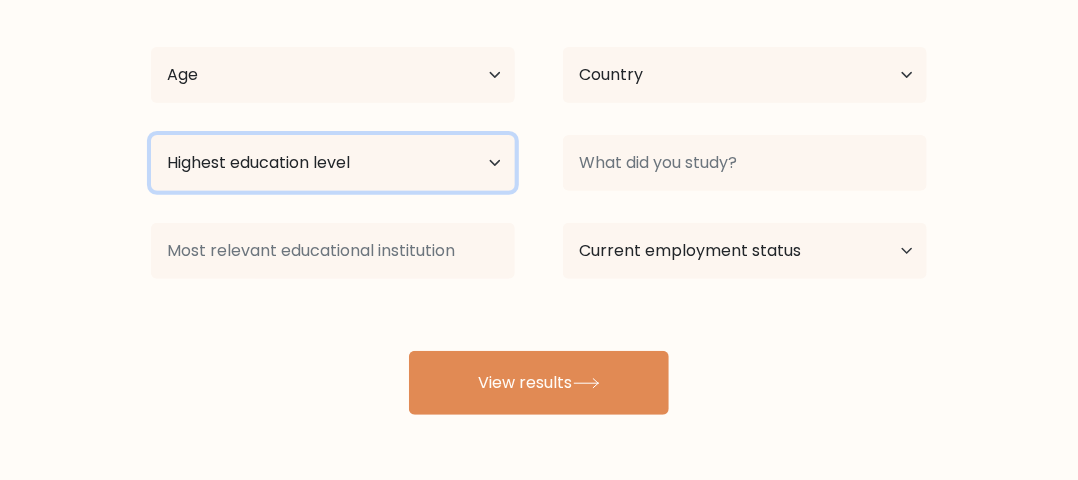 click on "Highest education level
No schooling
Primary
Lower Secondary
Upper Secondary
Occupation Specific
Bachelor's degree
Master's degree
Doctoral degree" at bounding box center (333, 163) 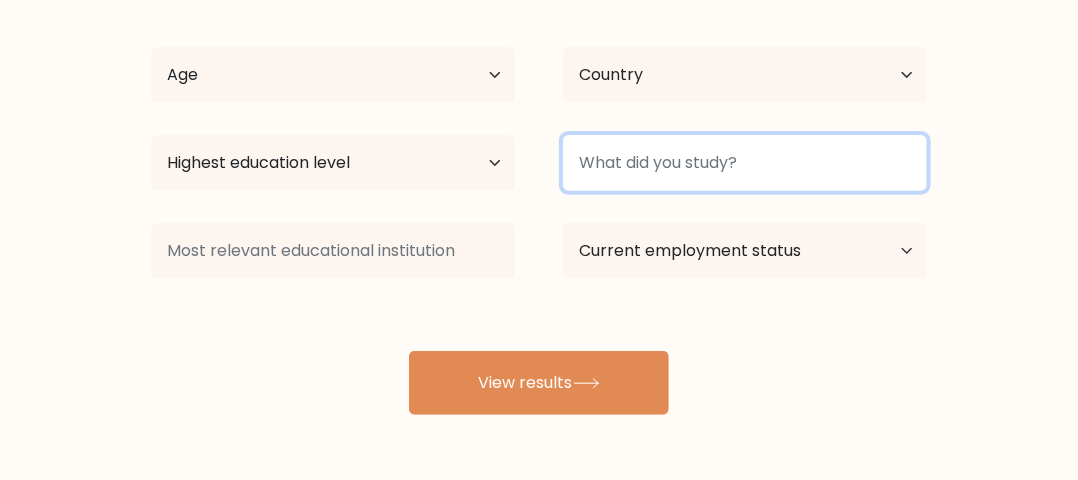 click at bounding box center [745, 163] 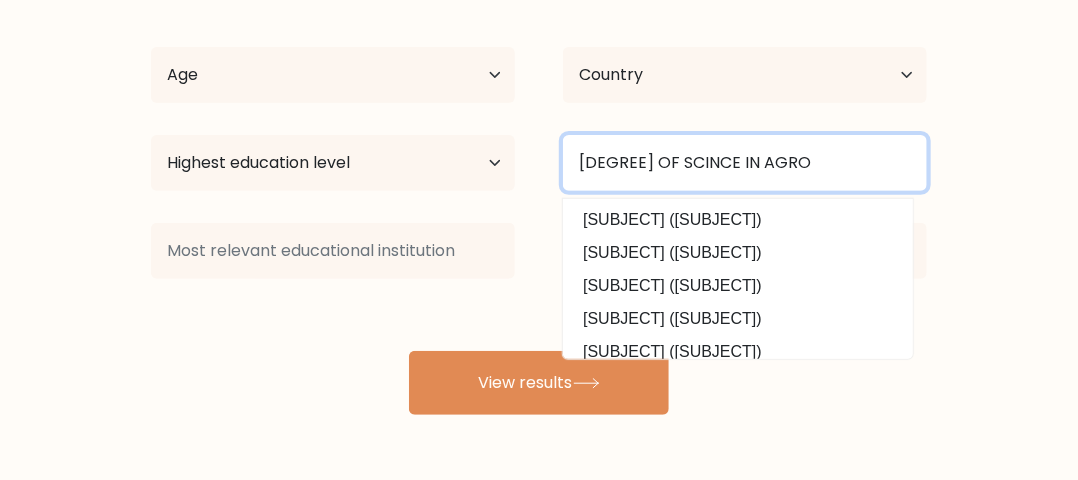 click on "BACHELOR OF SCINCE IN AGRO" at bounding box center [745, 163] 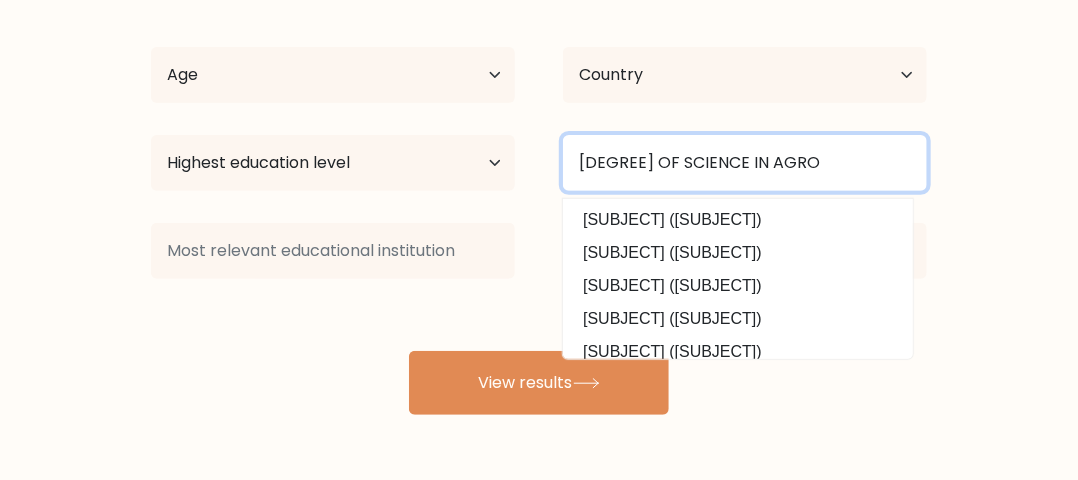 click on "BACHELOR OF SCIENCE IN AGRO" at bounding box center (745, 163) 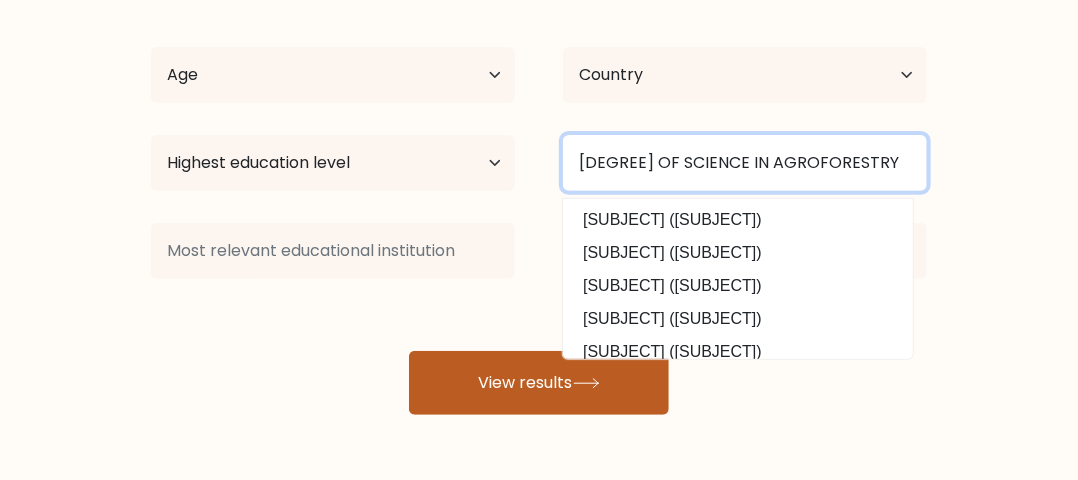 type on "BACHELOR OF SCIENCE IN AGROFORESTRY" 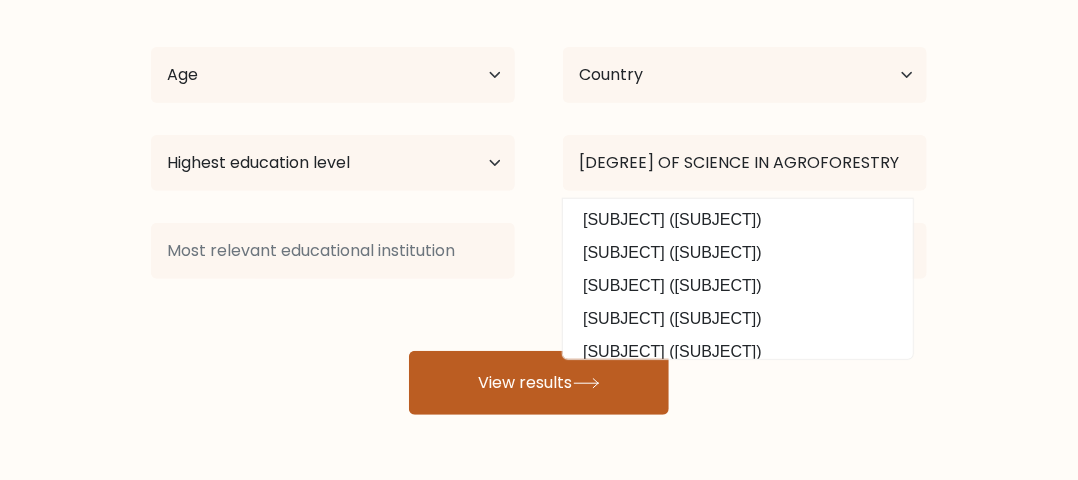 click on "View results" at bounding box center [539, 383] 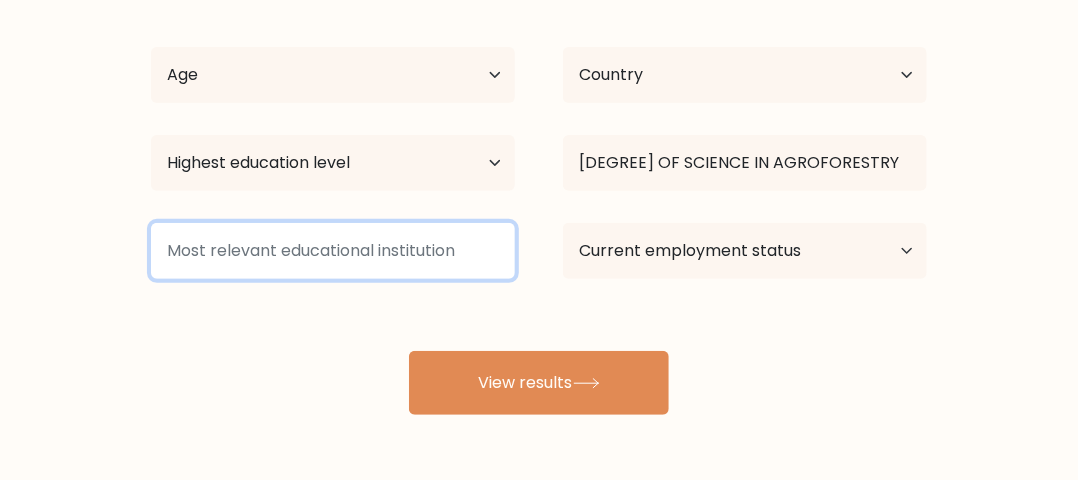 click at bounding box center [333, 251] 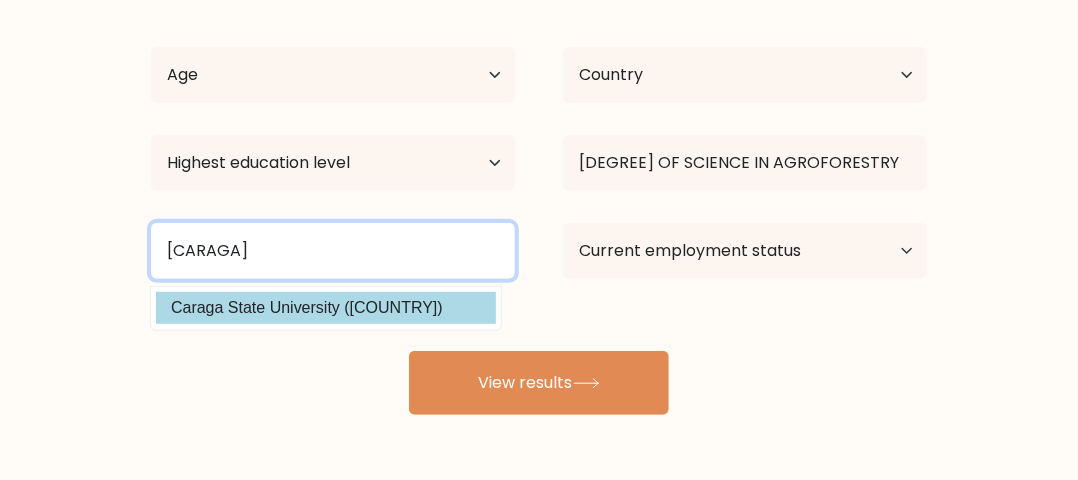 type on "CARAGA" 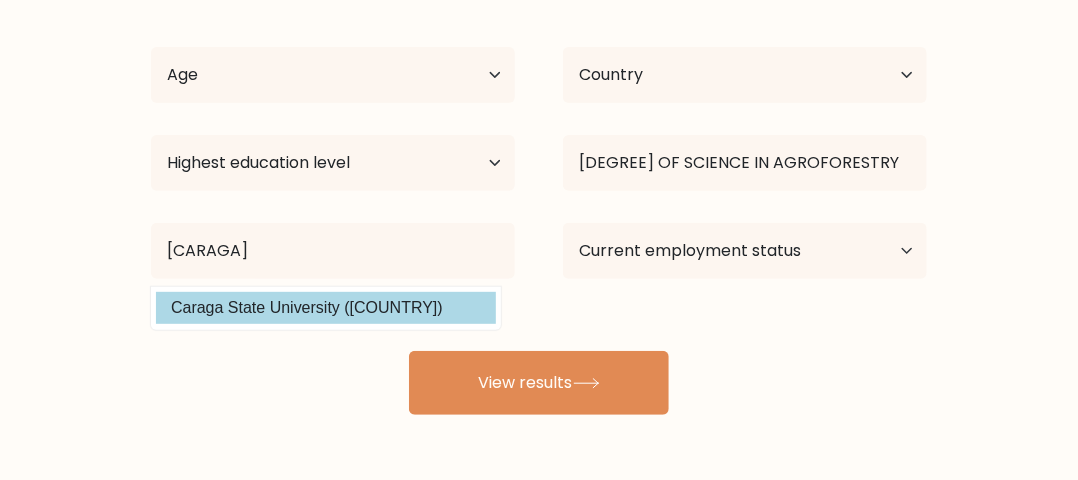click on "Caraga State University (Philippines)" at bounding box center [326, 308] 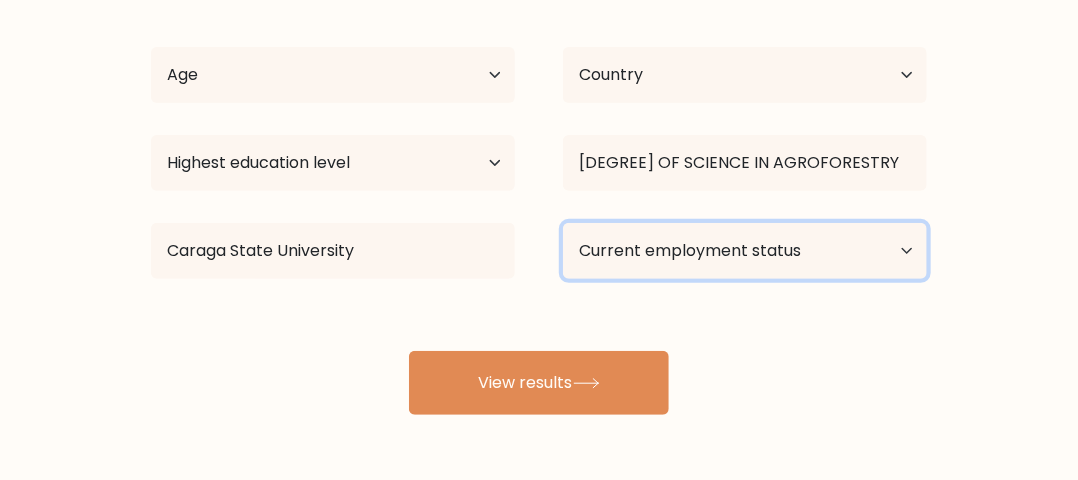 click on "Current employment status
Employed
Student
Retired
Other / prefer not to answer" at bounding box center (745, 251) 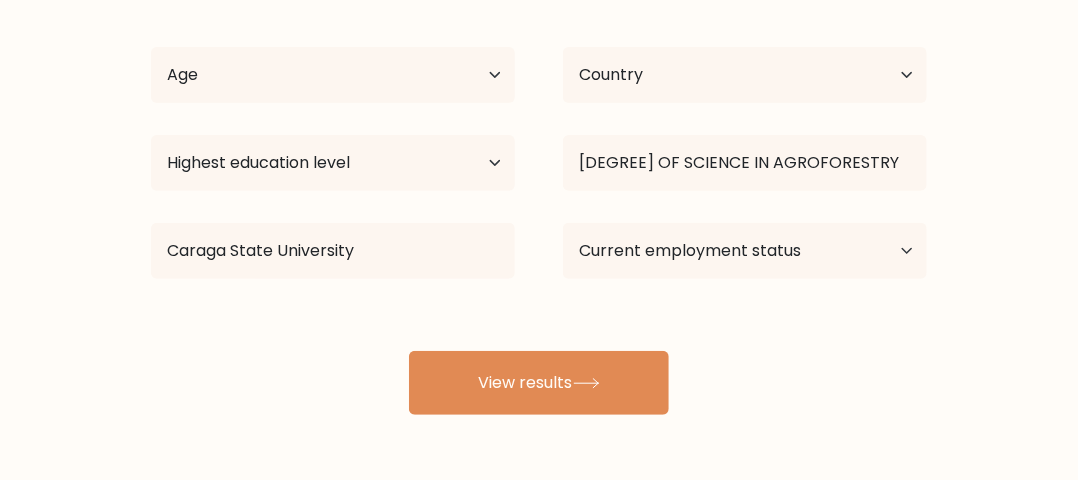 click on "Compare your results to your peers
Ivy Rose
Villanueva
Age
Under 18 years old
18-24 years old
25-34 years old
35-44 years old
45-54 years old
55-64 years old
65 years old and above
Country
Afghanistan
Albania
Algeria
American Samoa
Andorra
Angola
Anguilla
Antarctica
Antigua and Barbuda
Argentina
Armenia" at bounding box center [539, 179] 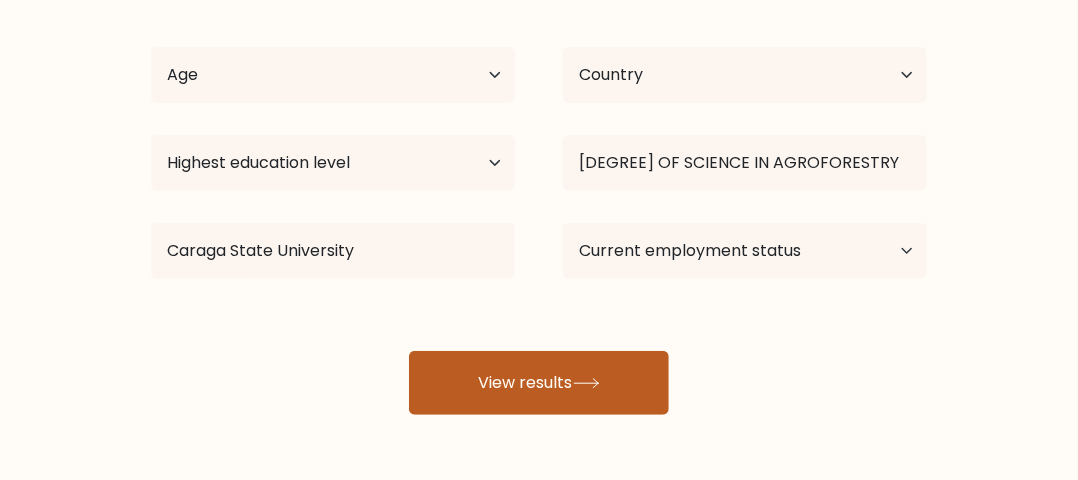 click on "View results" at bounding box center [539, 383] 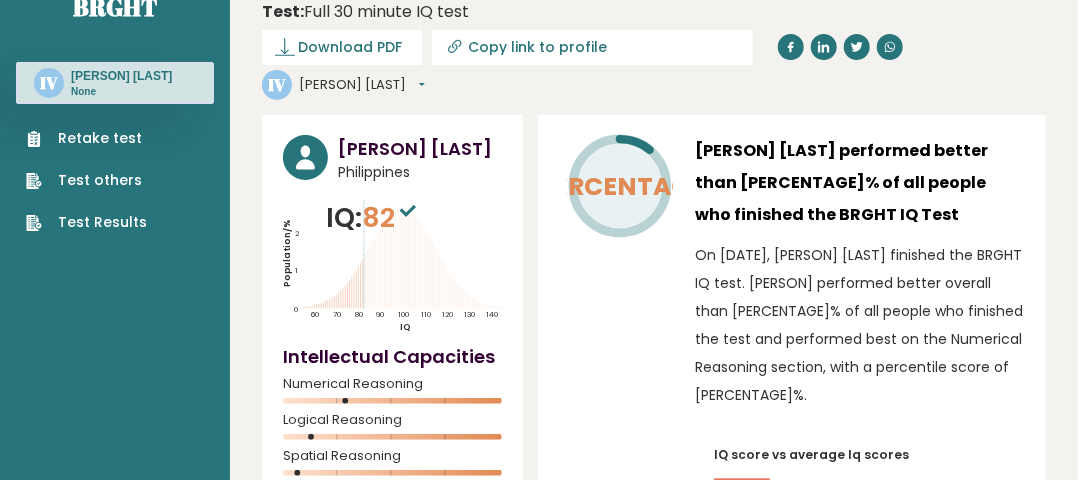 scroll, scrollTop: 0, scrollLeft: 0, axis: both 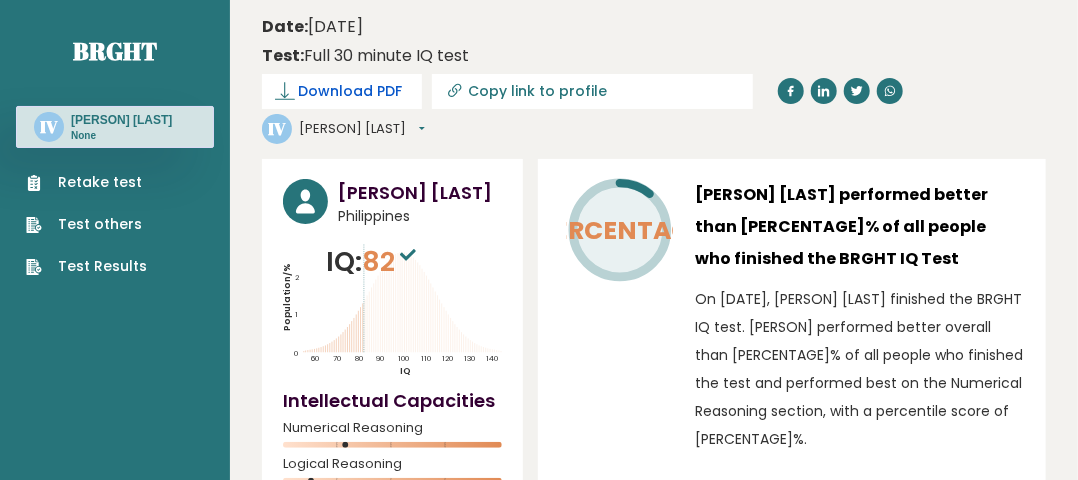 click at bounding box center (285, 91) 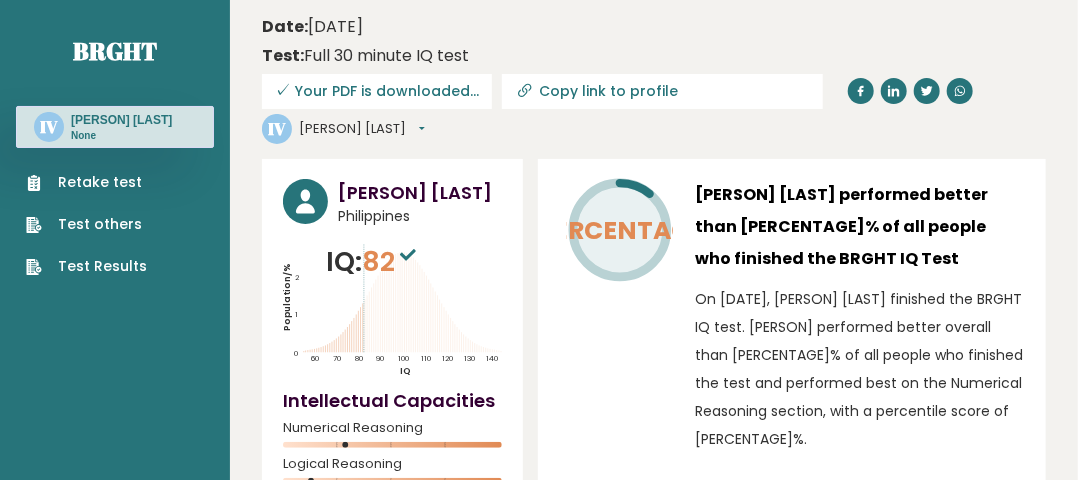 click on "Copy link to profile" at bounding box center [675, 91] 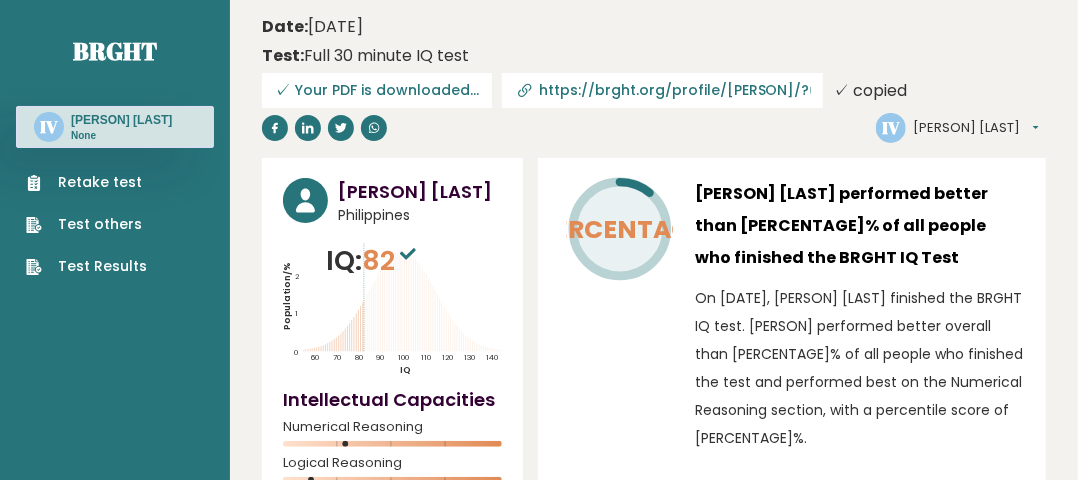 click on "Date:  [DATE]
Test:   Full 30 minute IQ test
Download PDF
Downloading...
Downloading
✓ Your PDF is downloaded...
https://brght.org/profile/[PERSON]/?utm_source=share&utm_medium=copy&utm_campaign=profile
✓ copied
IV
[FIRST]
Dashboard
Profile
Settings
Logout" at bounding box center (654, 79) 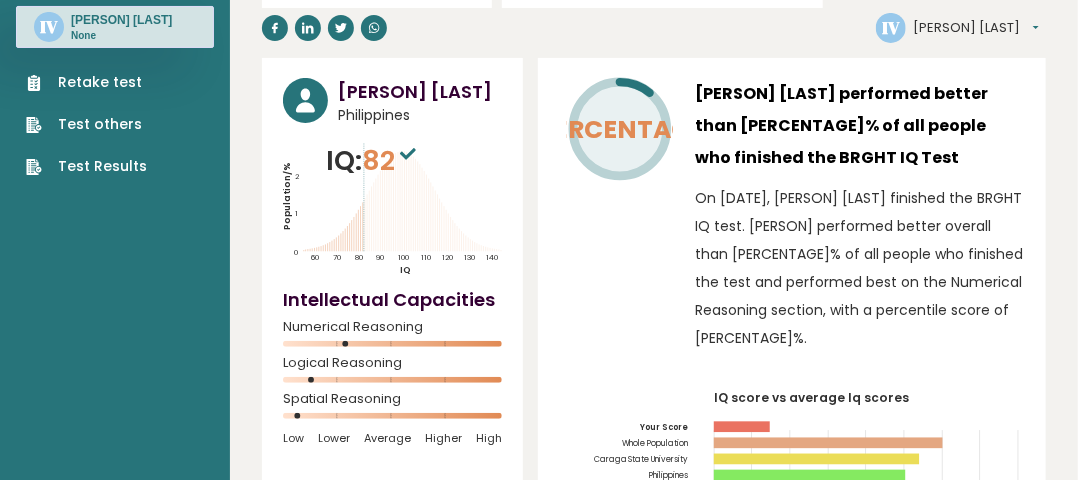 scroll, scrollTop: 0, scrollLeft: 0, axis: both 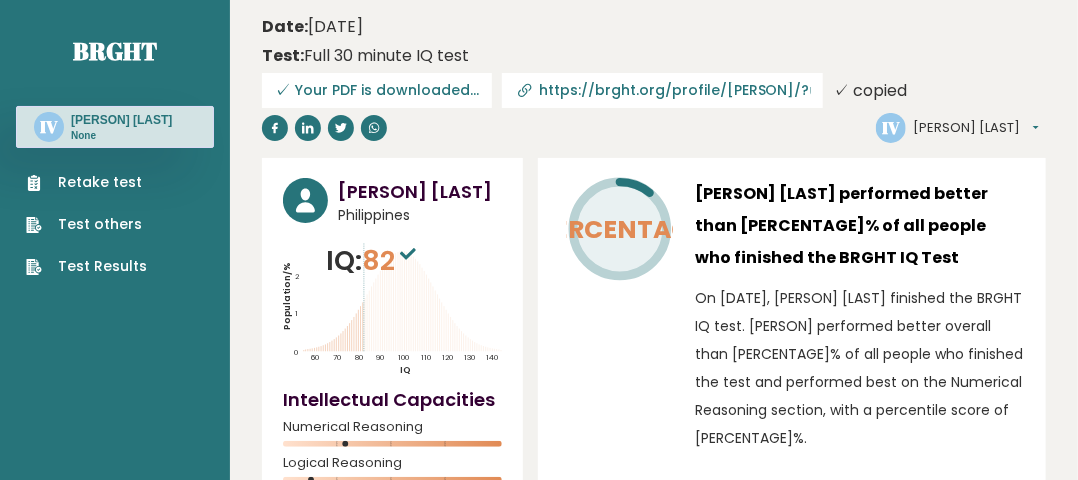 click on "https://brght.org/profile/[PERSON]/?utm_source=share&utm_medium=copy&utm_campaign=profile" at bounding box center [675, 90] 